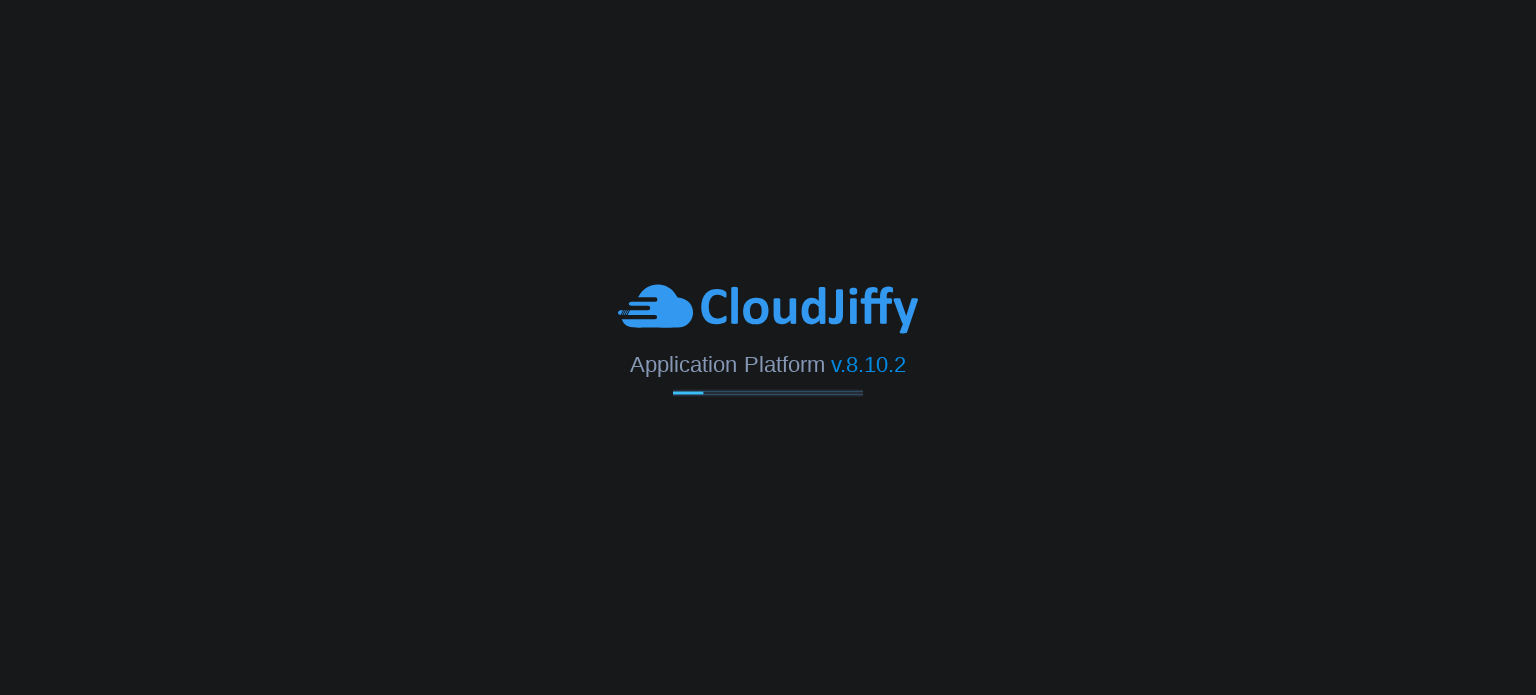 scroll, scrollTop: 0, scrollLeft: 0, axis: both 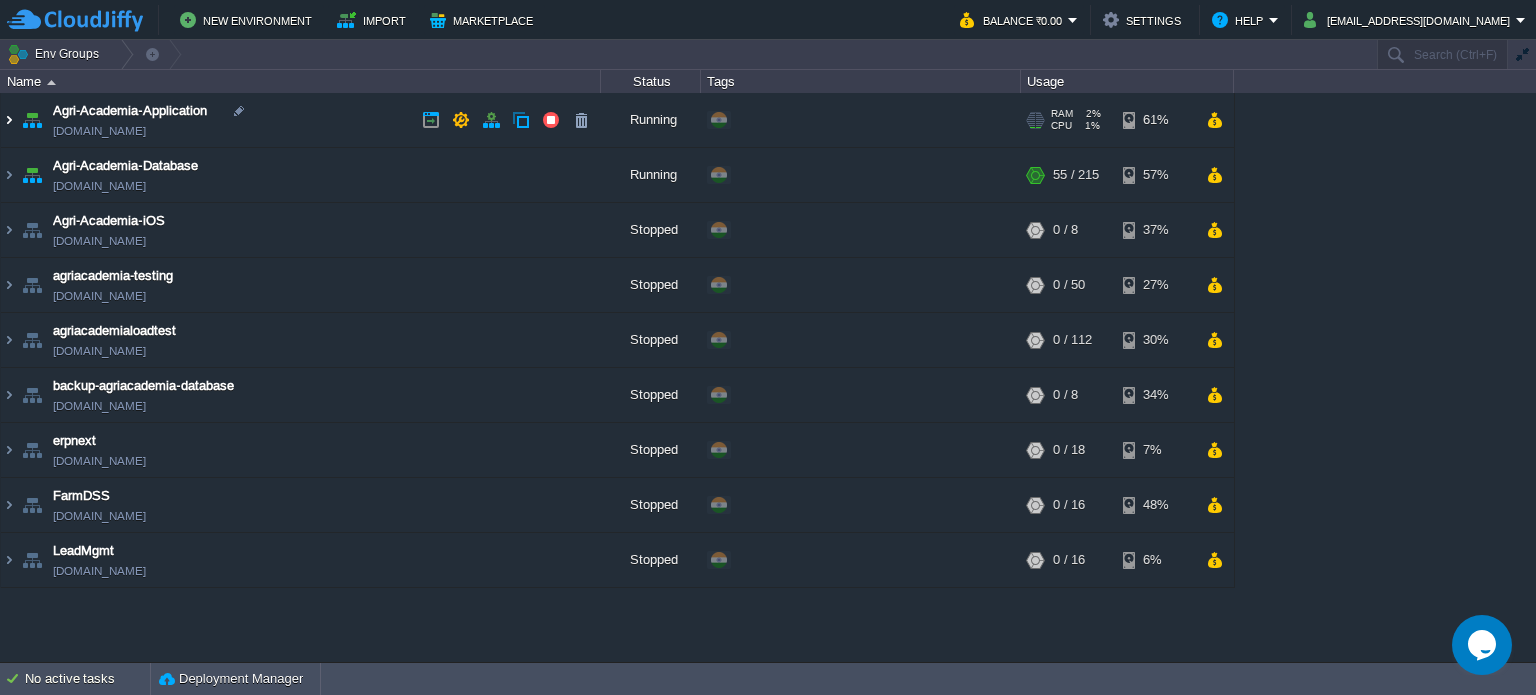 click at bounding box center [9, 120] 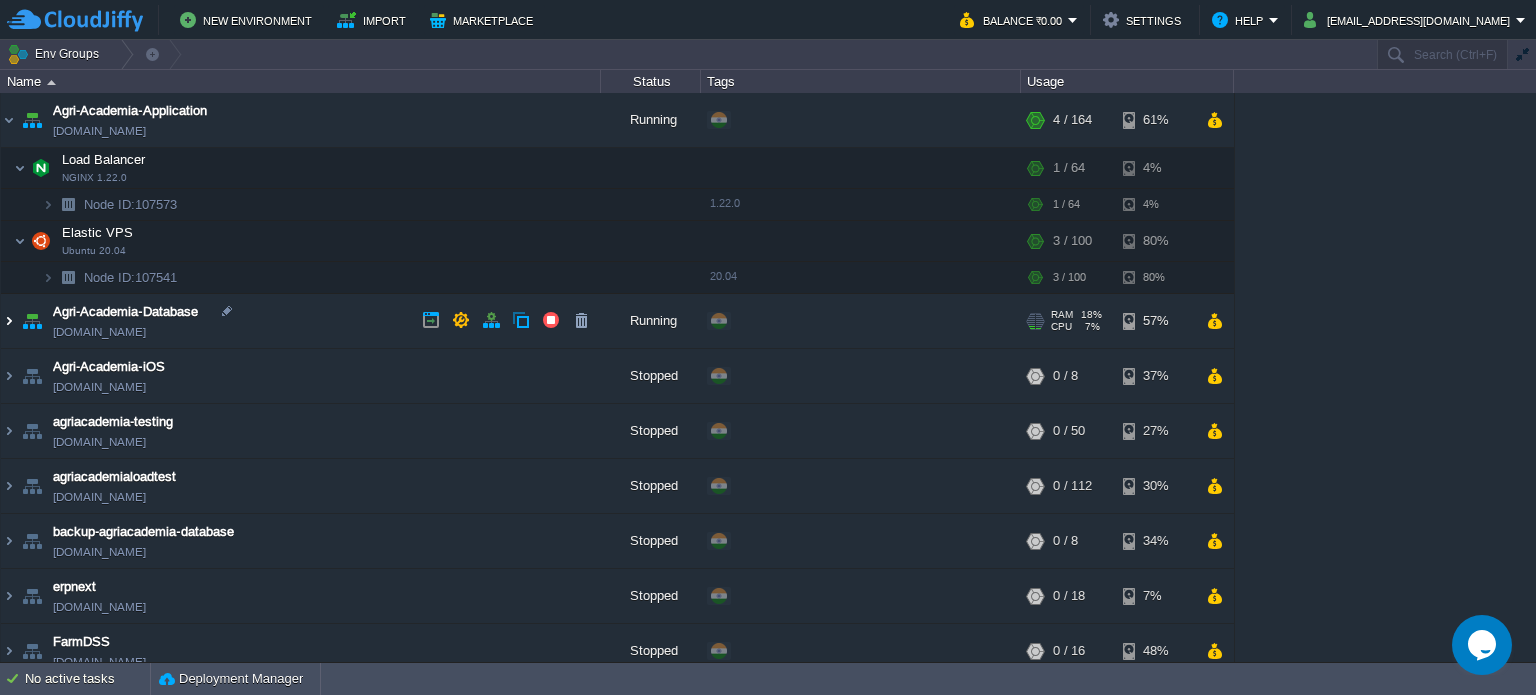 click at bounding box center [9, 321] 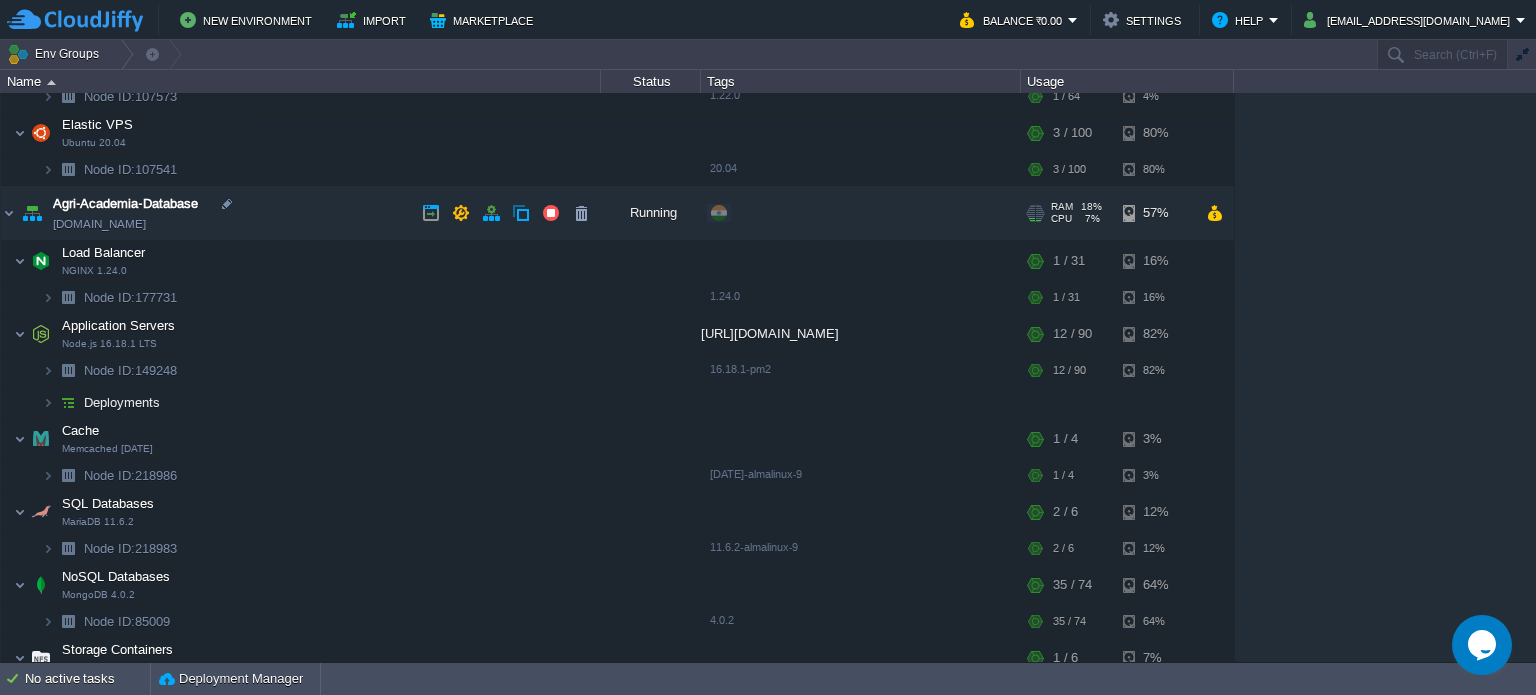 scroll, scrollTop: 0, scrollLeft: 0, axis: both 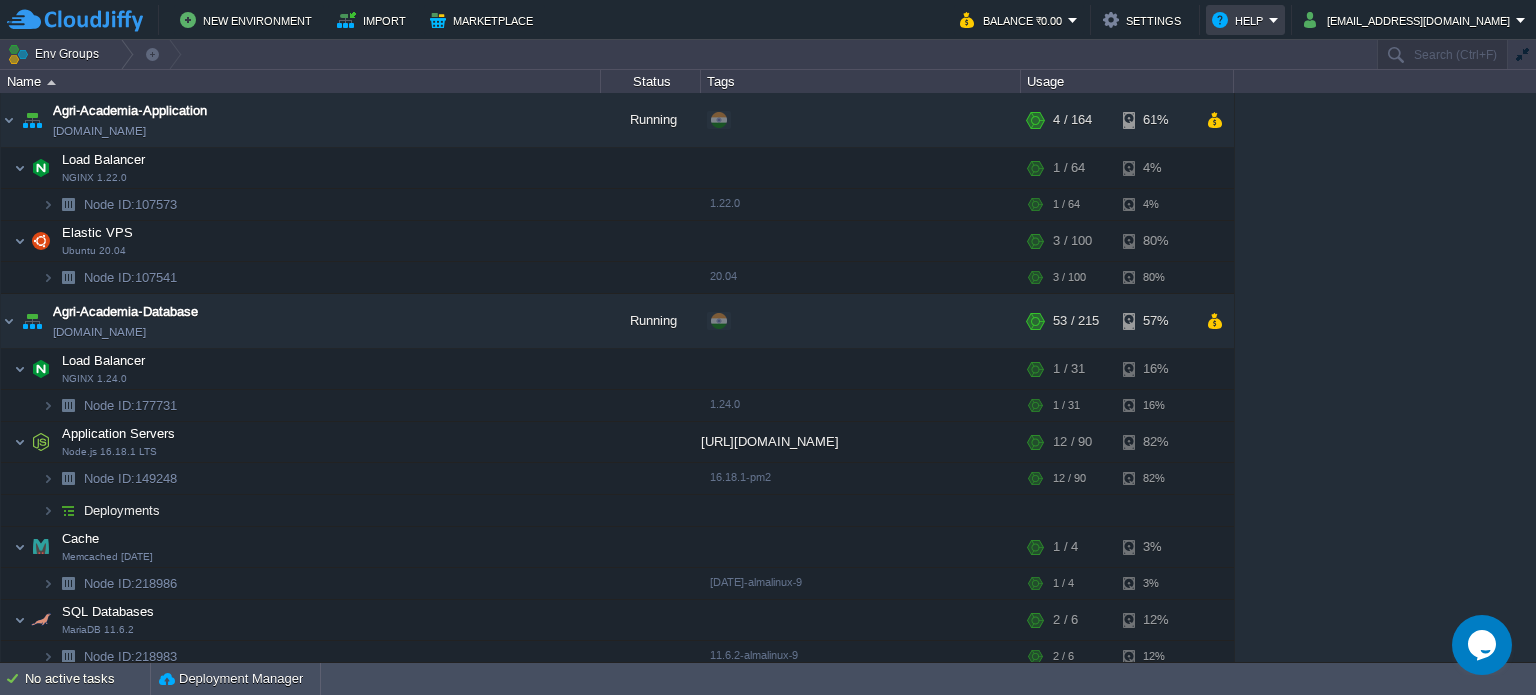 click on "Help" at bounding box center [1245, 20] 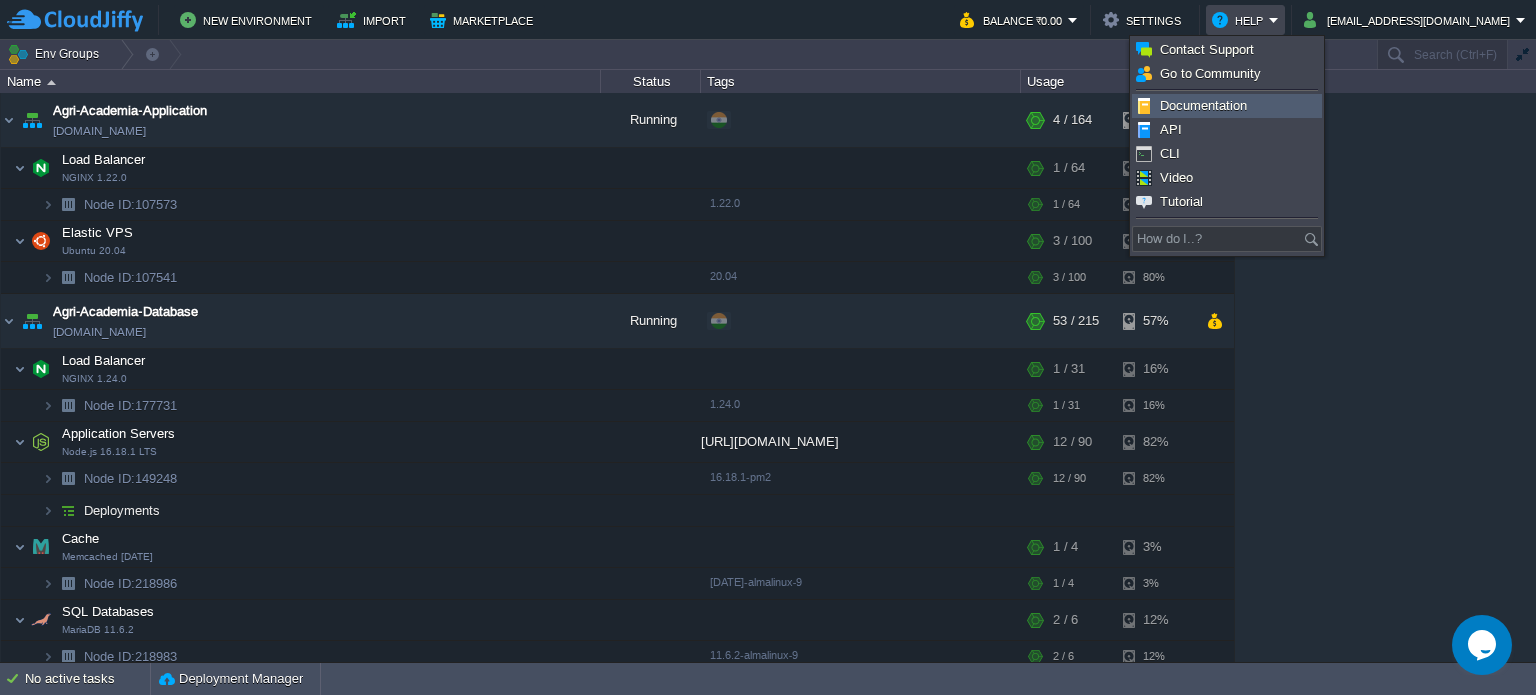 click on "Documentation" at bounding box center (1203, 105) 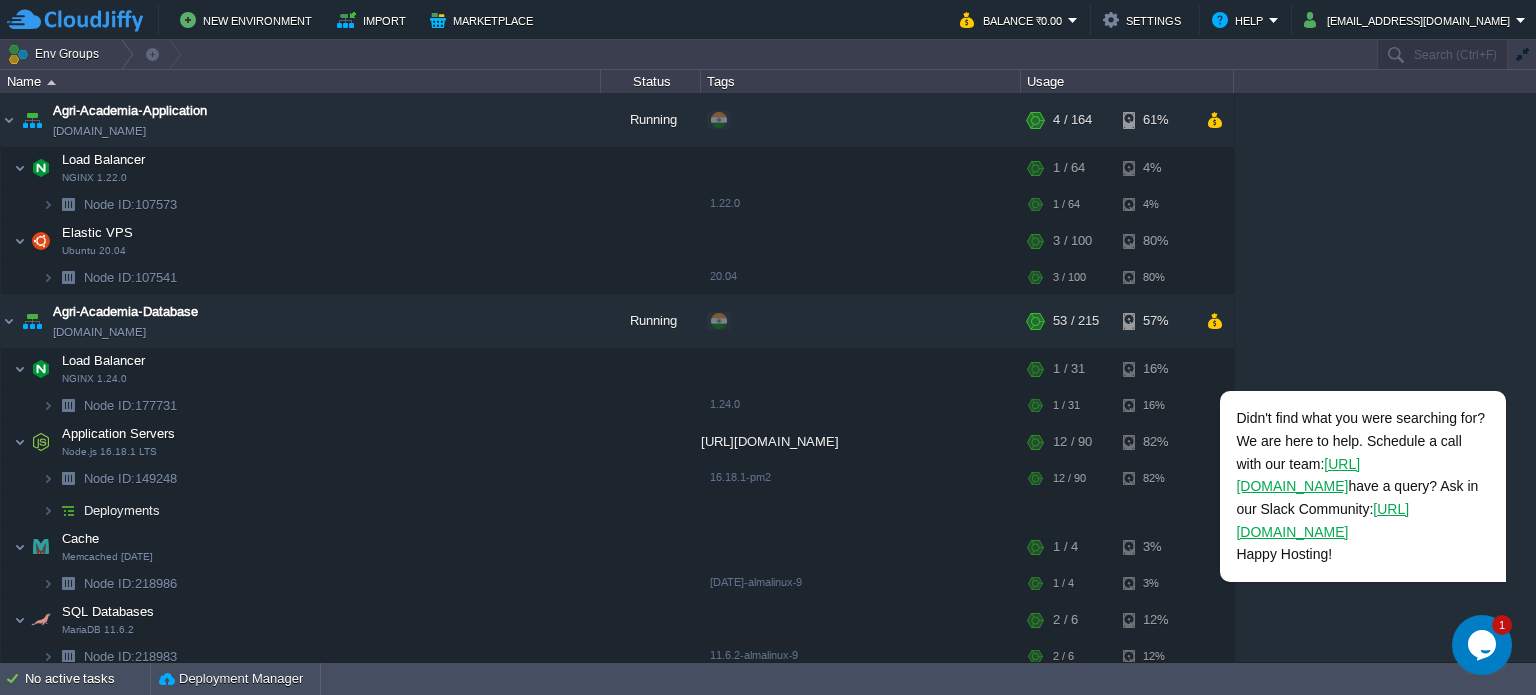 click 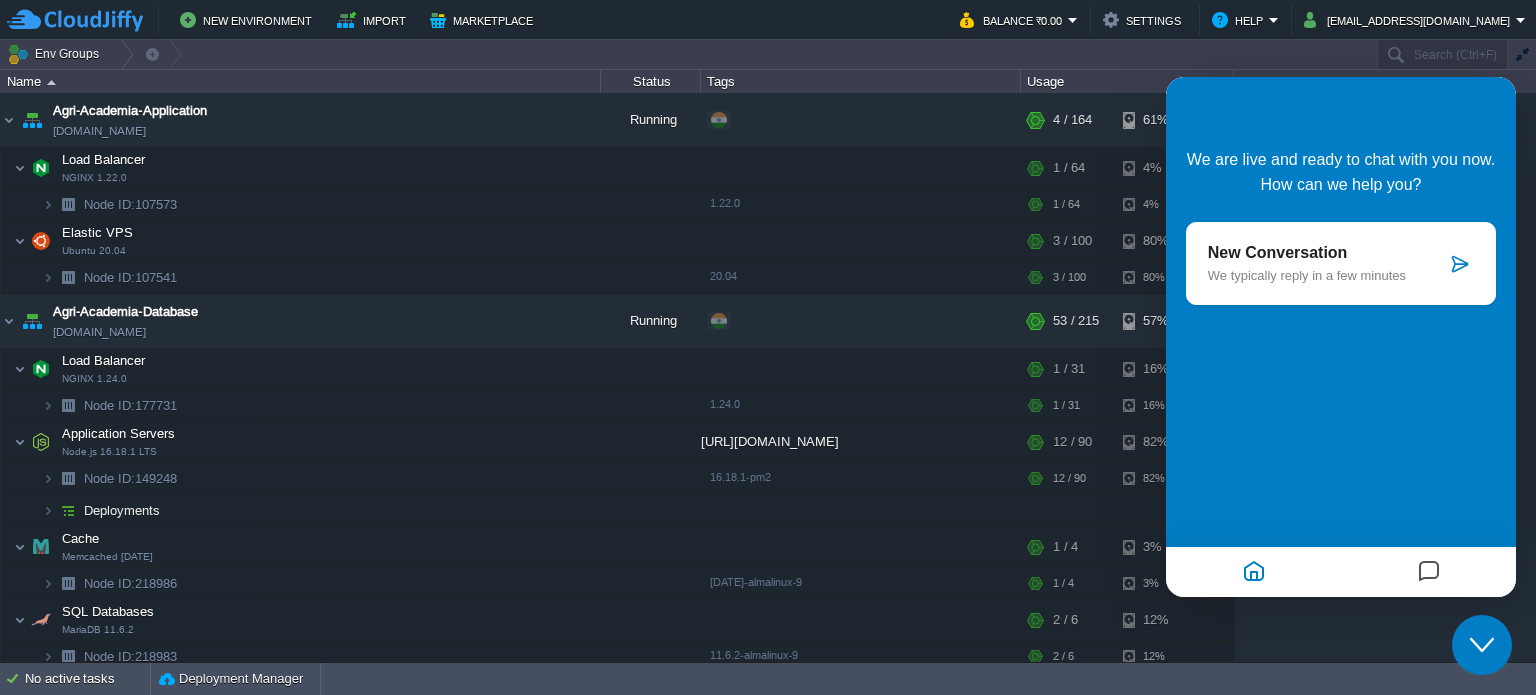 click on "We typically reply in a few minutes" at bounding box center (1327, 275) 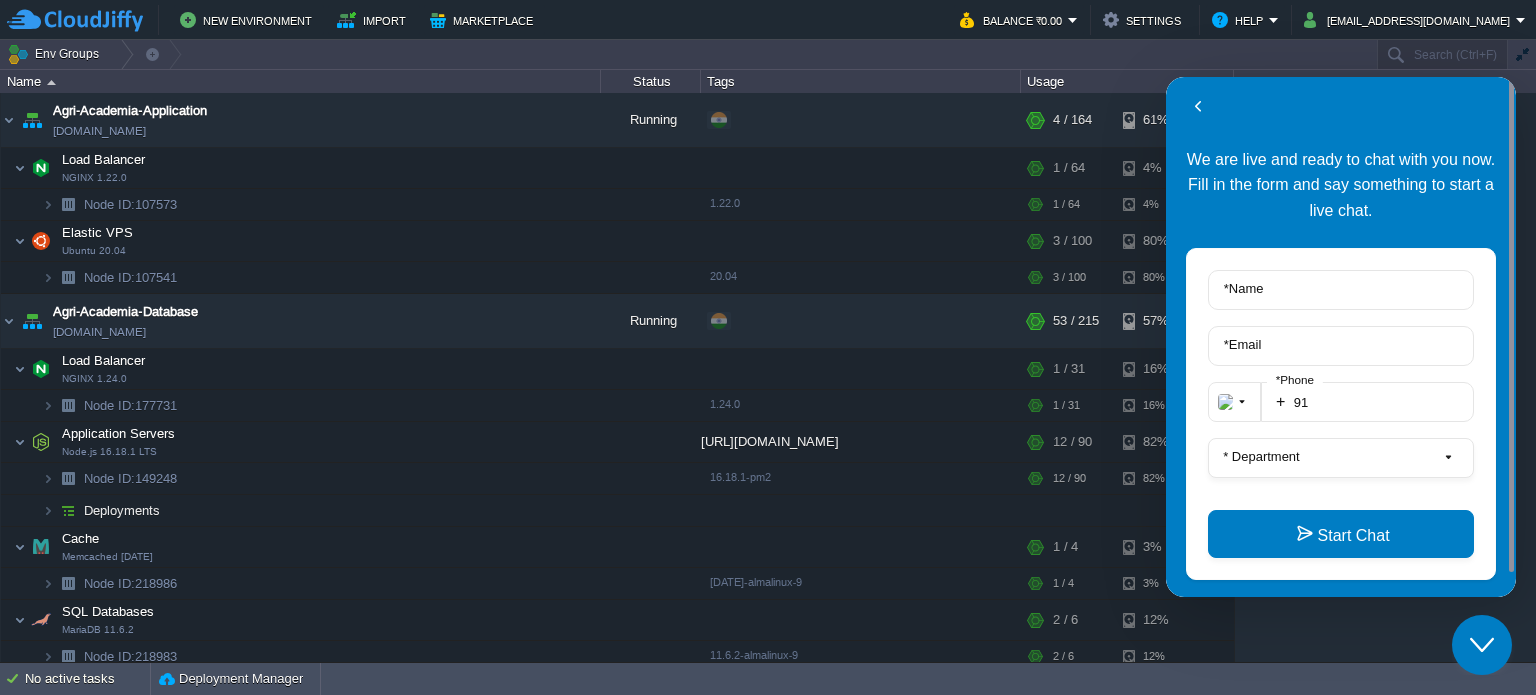 scroll, scrollTop: 25, scrollLeft: 0, axis: vertical 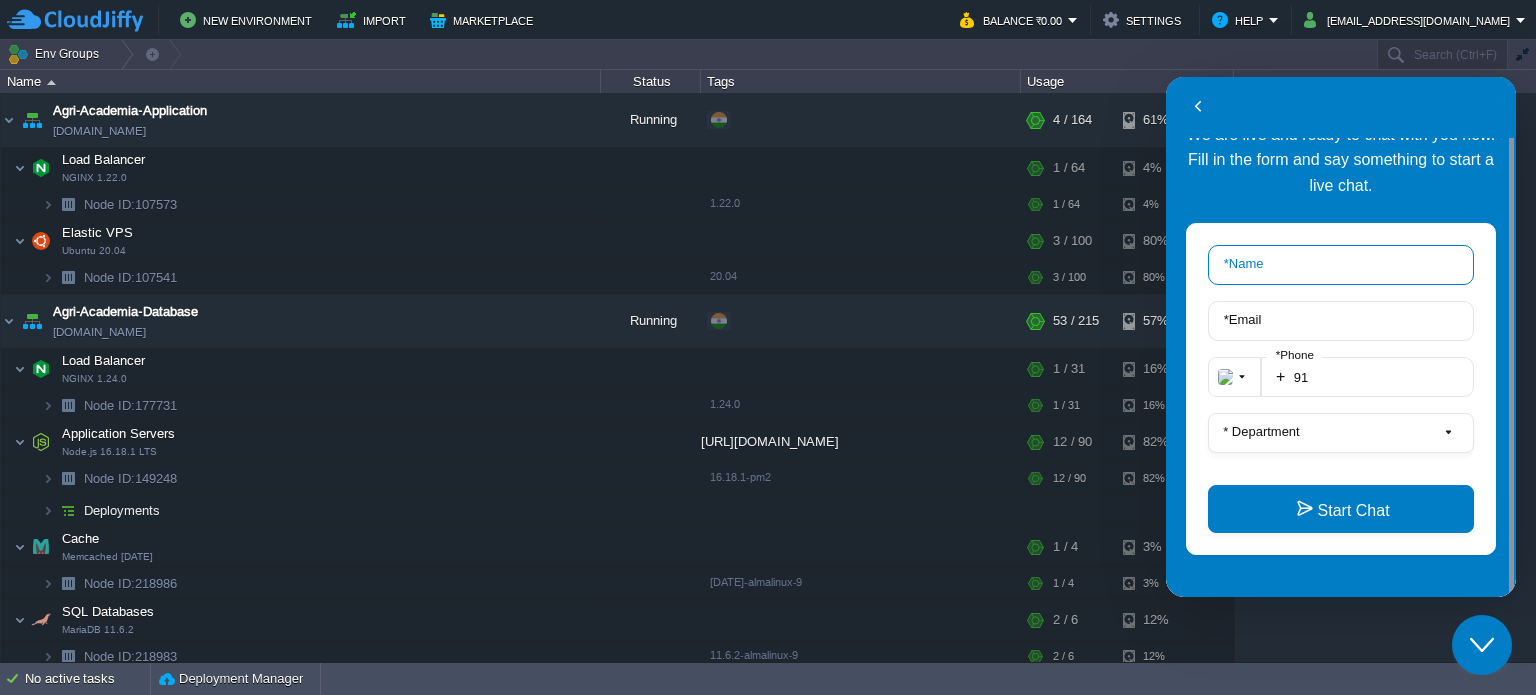 click on "*  Name" at bounding box center (1341, 265) 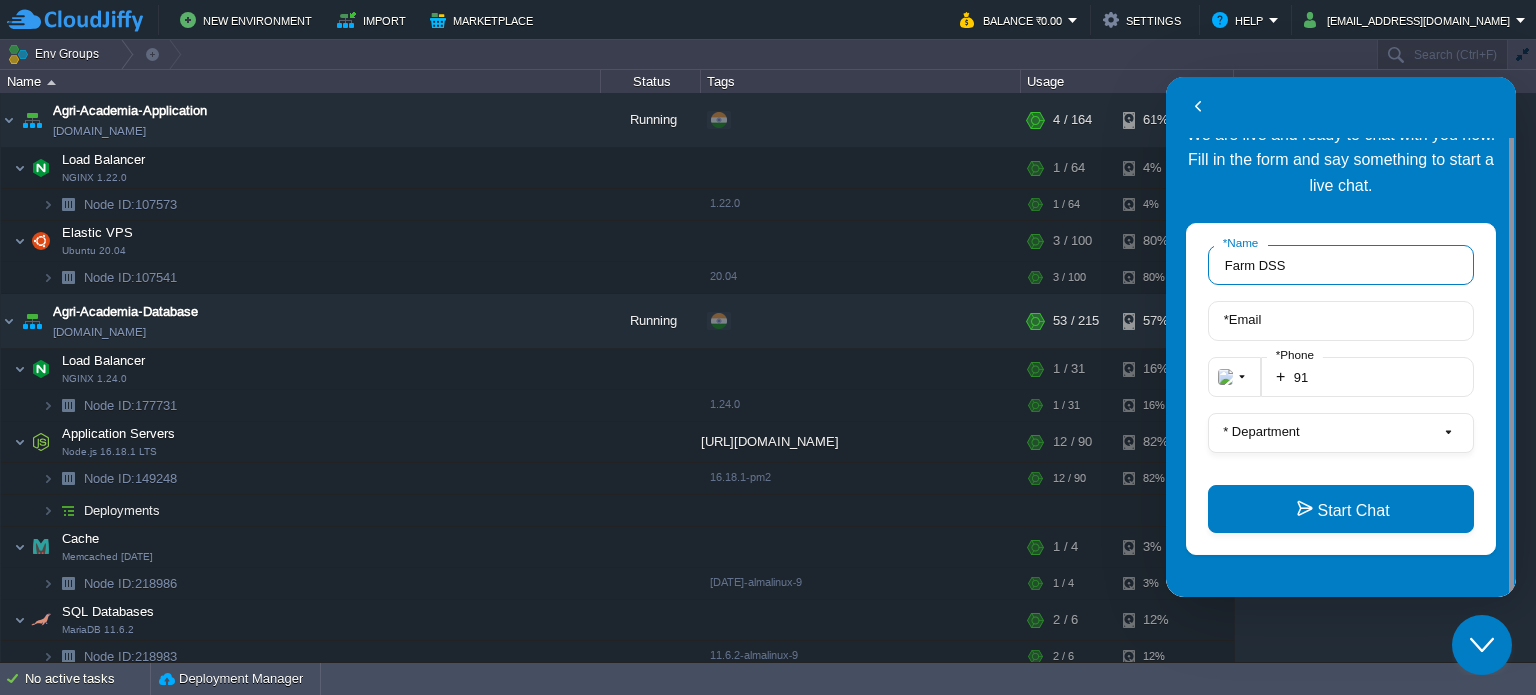 type on "Farm DSS" 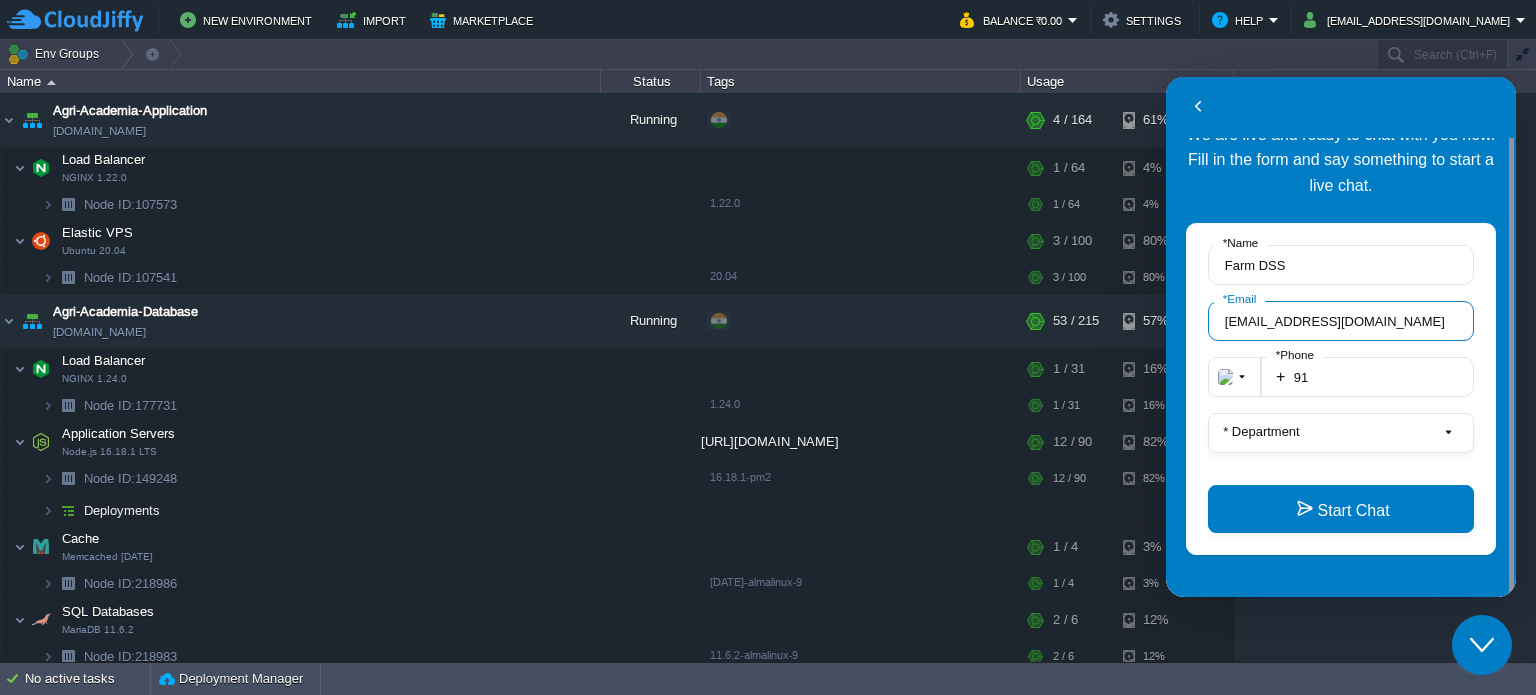 type on "[EMAIL_ADDRESS][DOMAIN_NAME]" 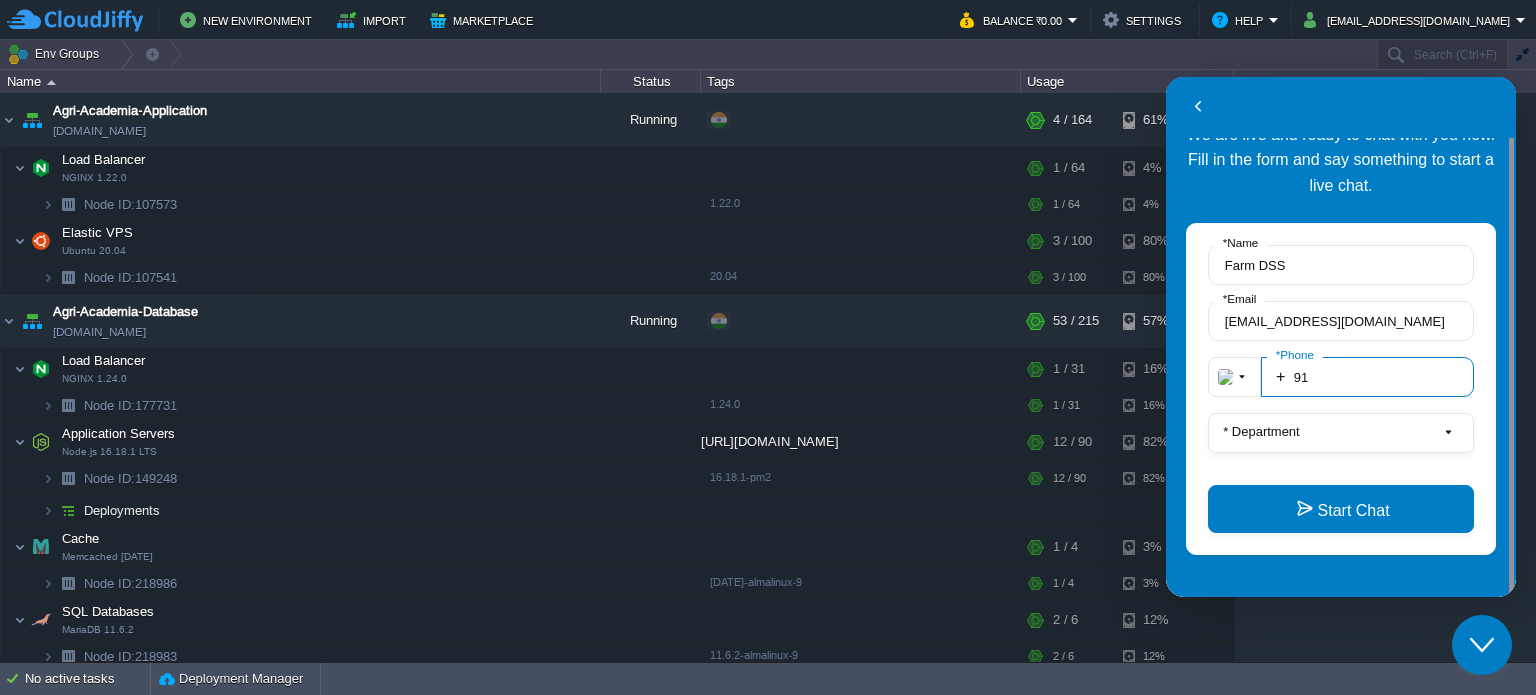 click on "91" at bounding box center (1367, 377) 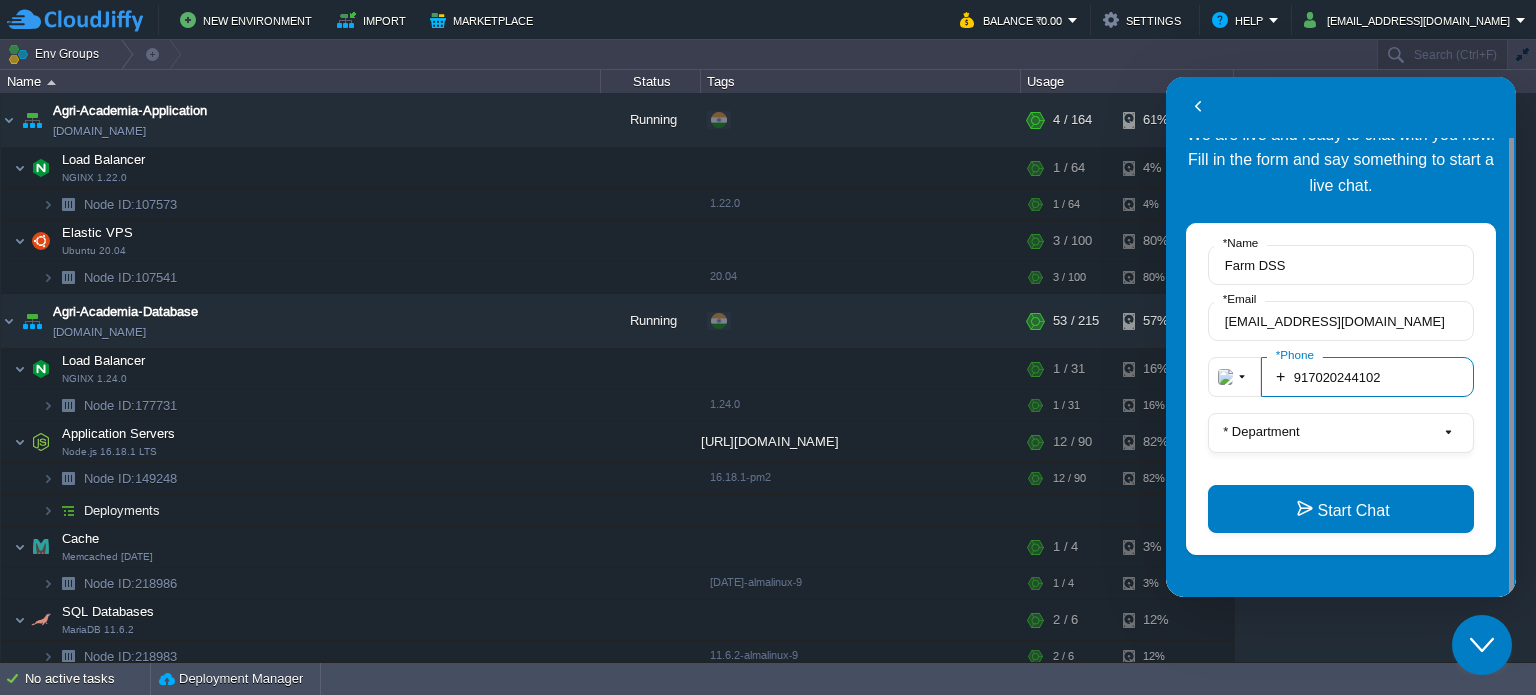 type on "917020244102" 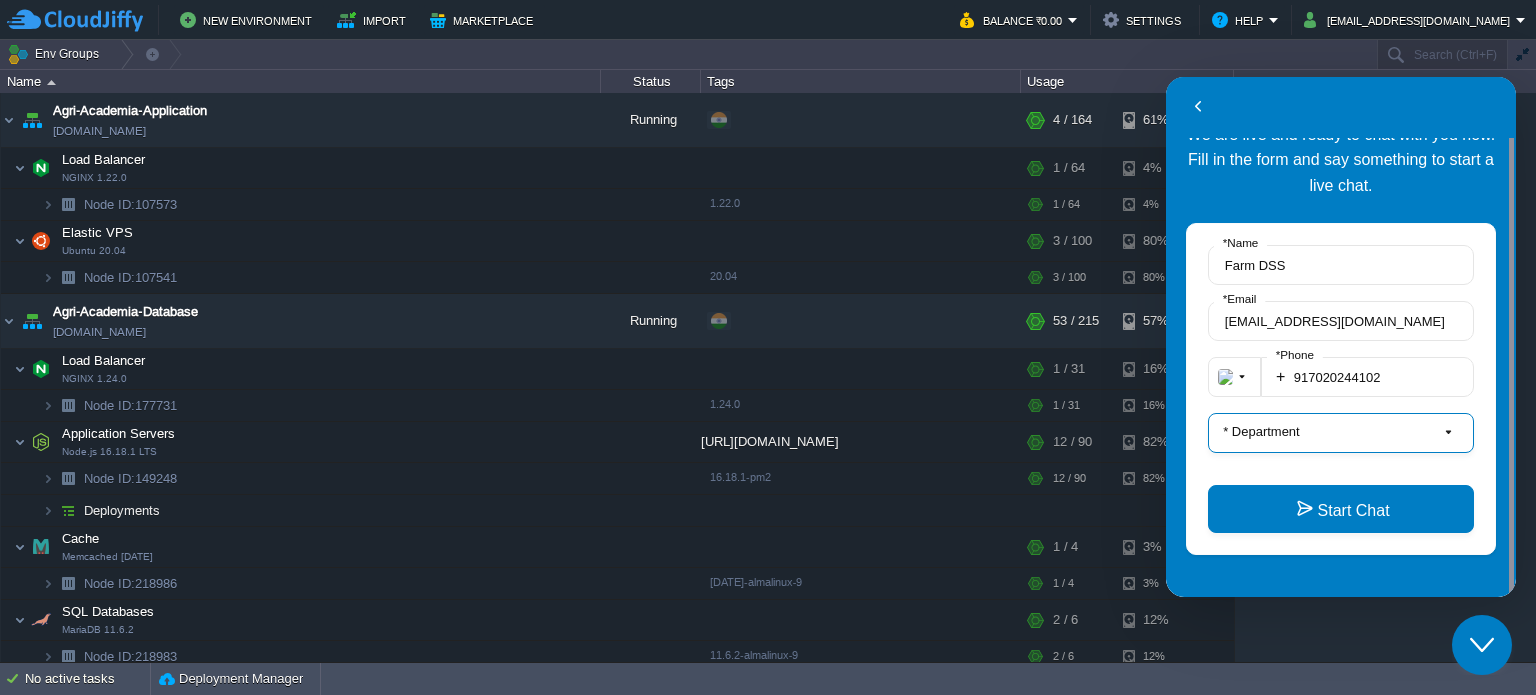 click on "* Department" at bounding box center [1341, 433] 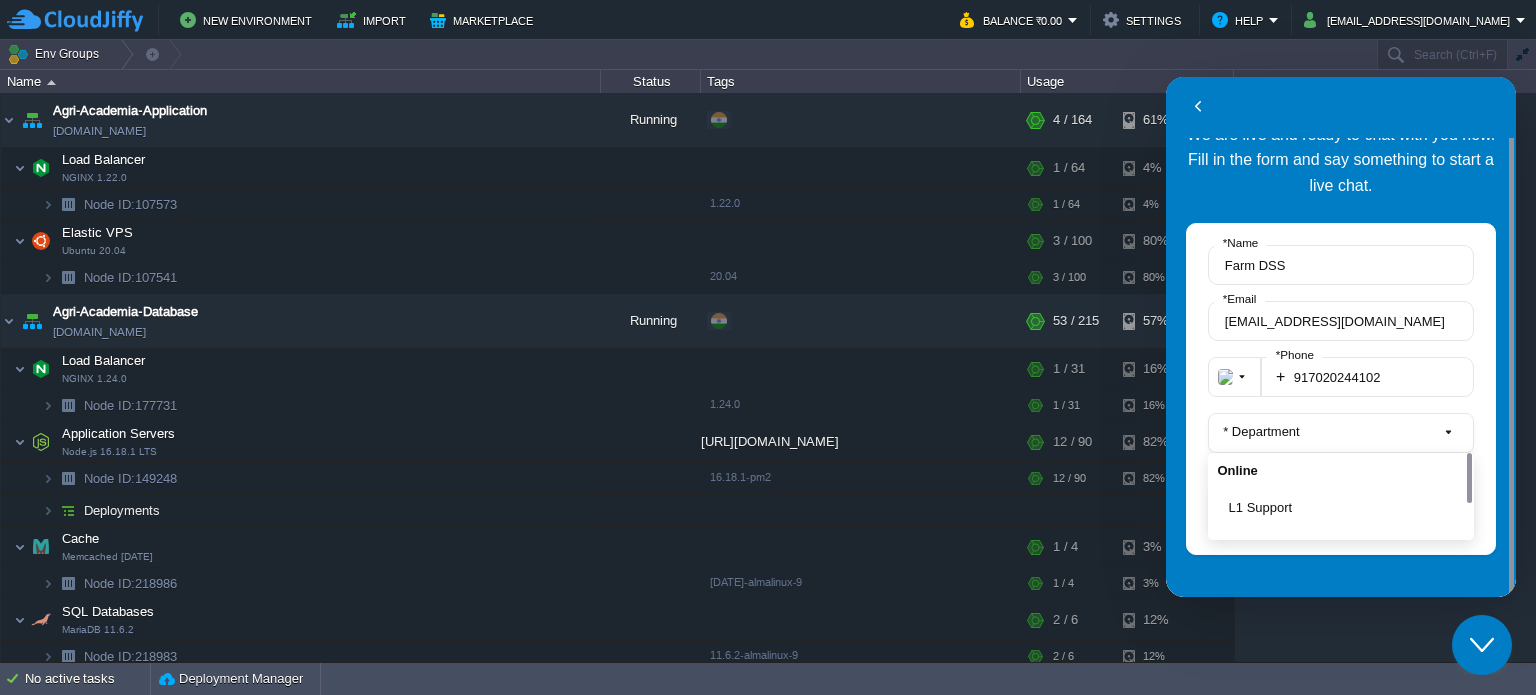 click on "Close Chat This icon closes the chat window." 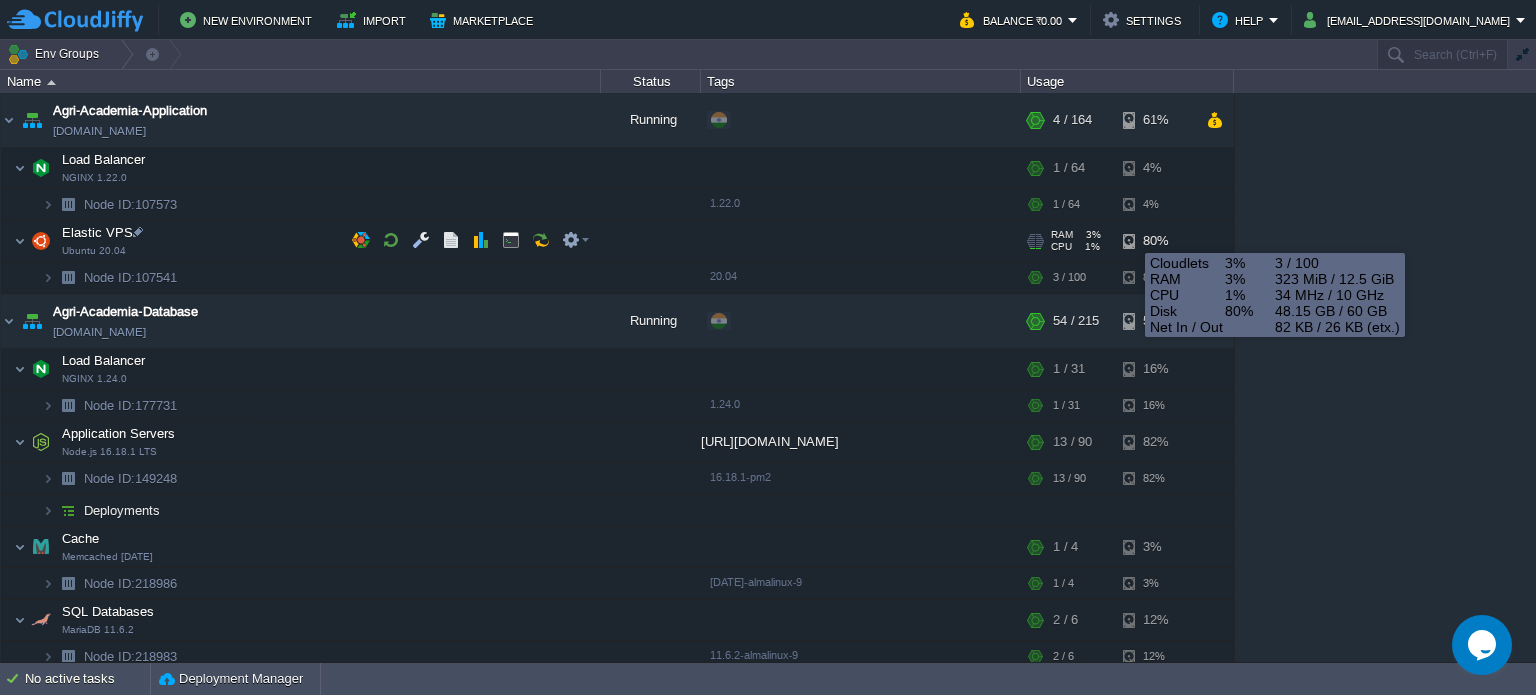 type 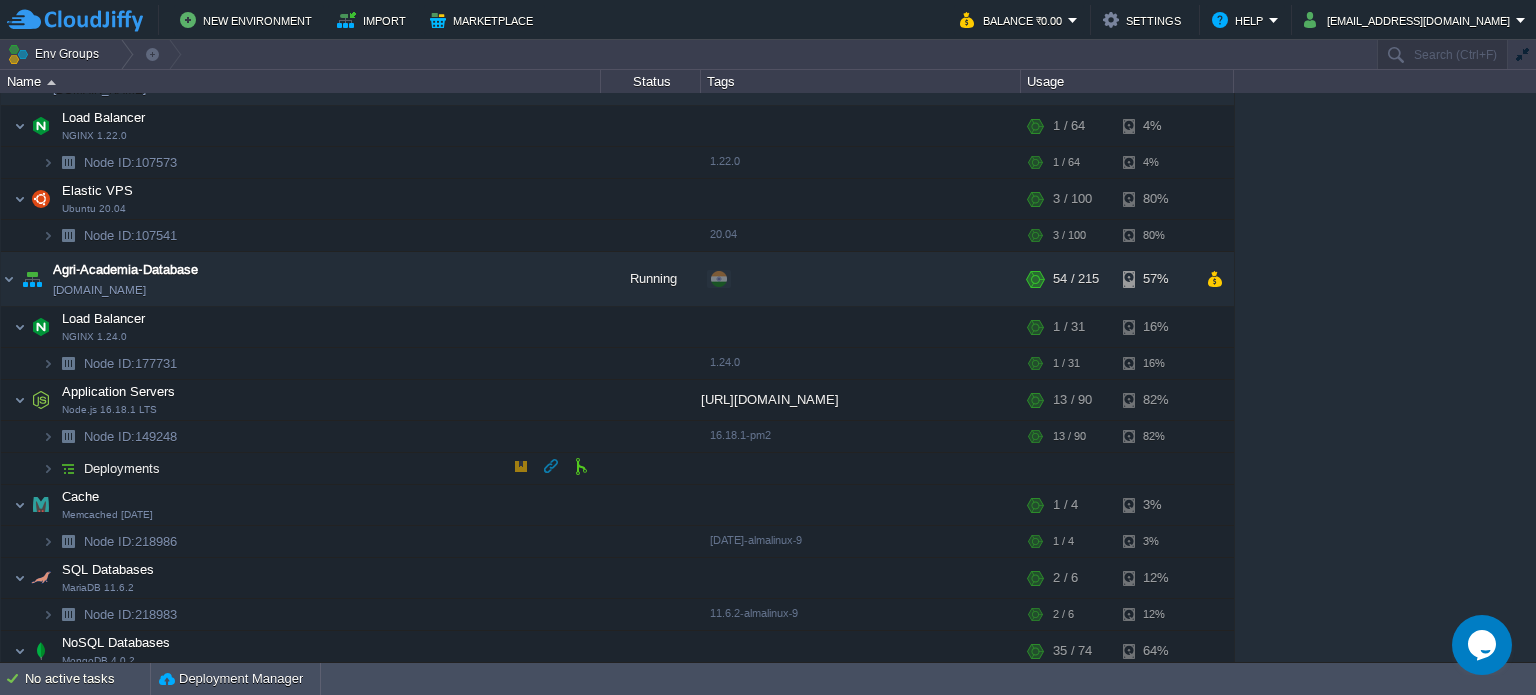 scroll, scrollTop: 0, scrollLeft: 0, axis: both 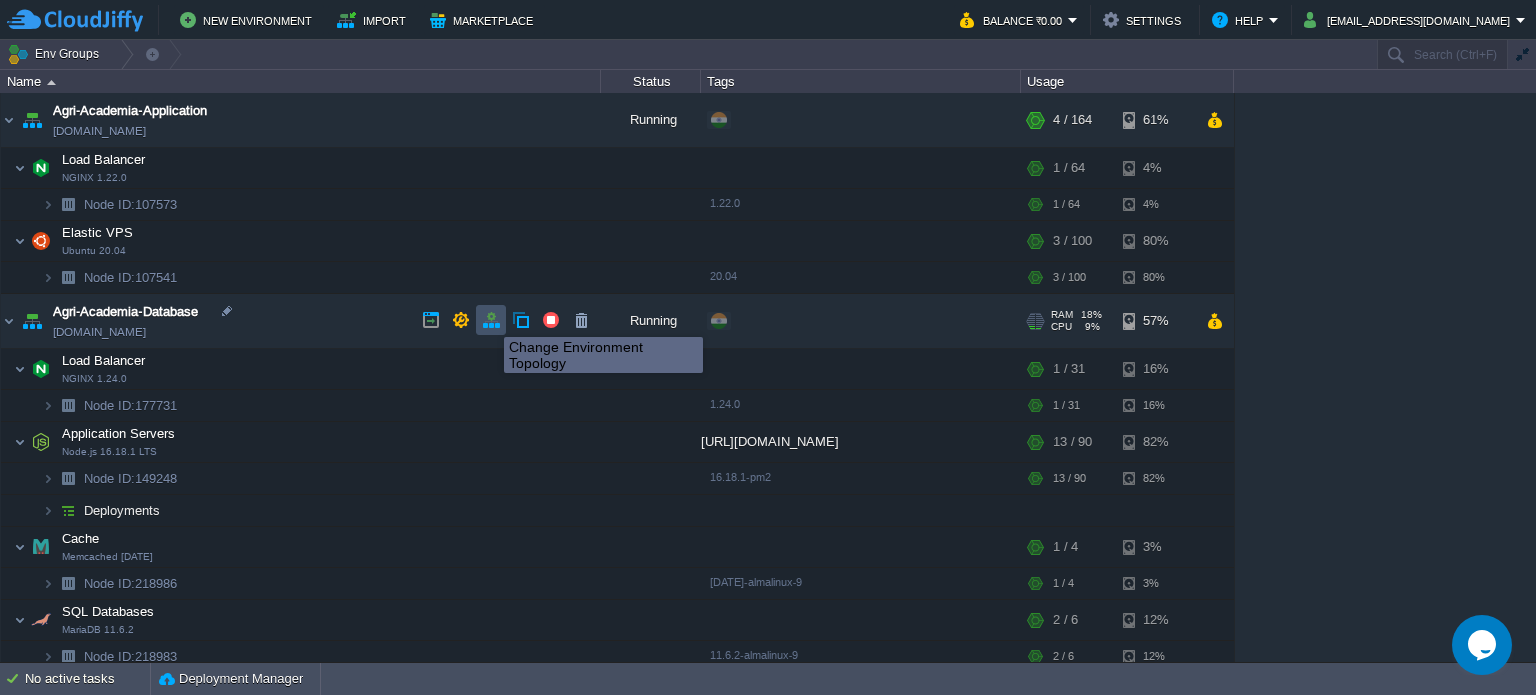 click at bounding box center (491, 320) 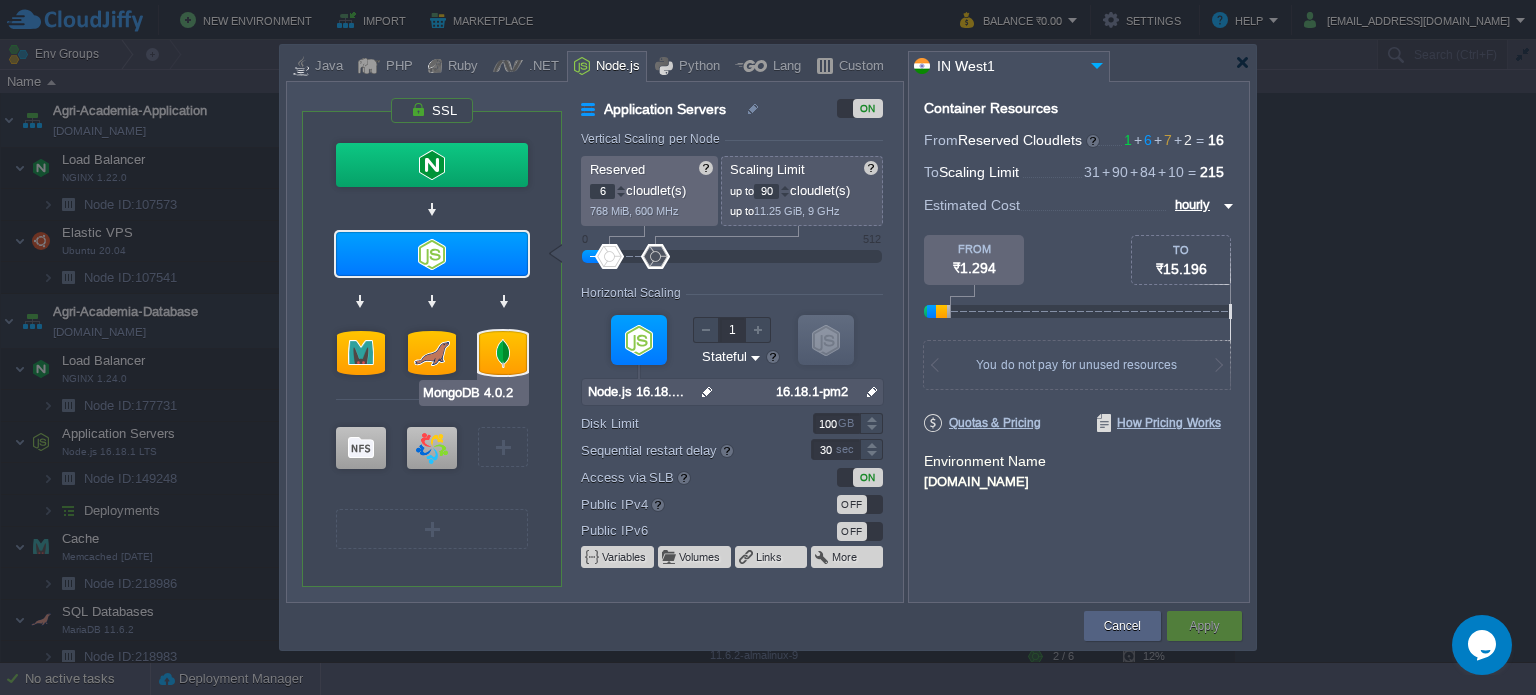 click at bounding box center (503, 353) 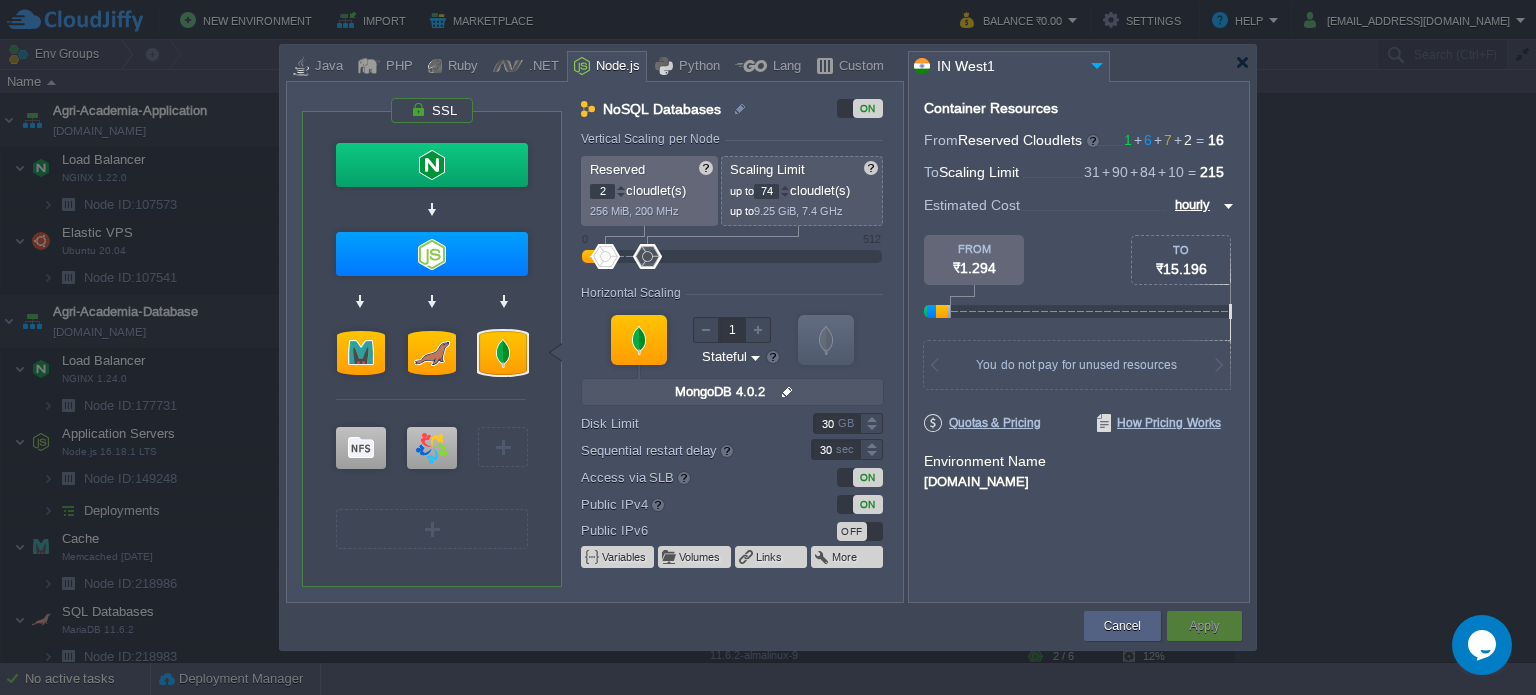 click on "74" at bounding box center [766, 191] 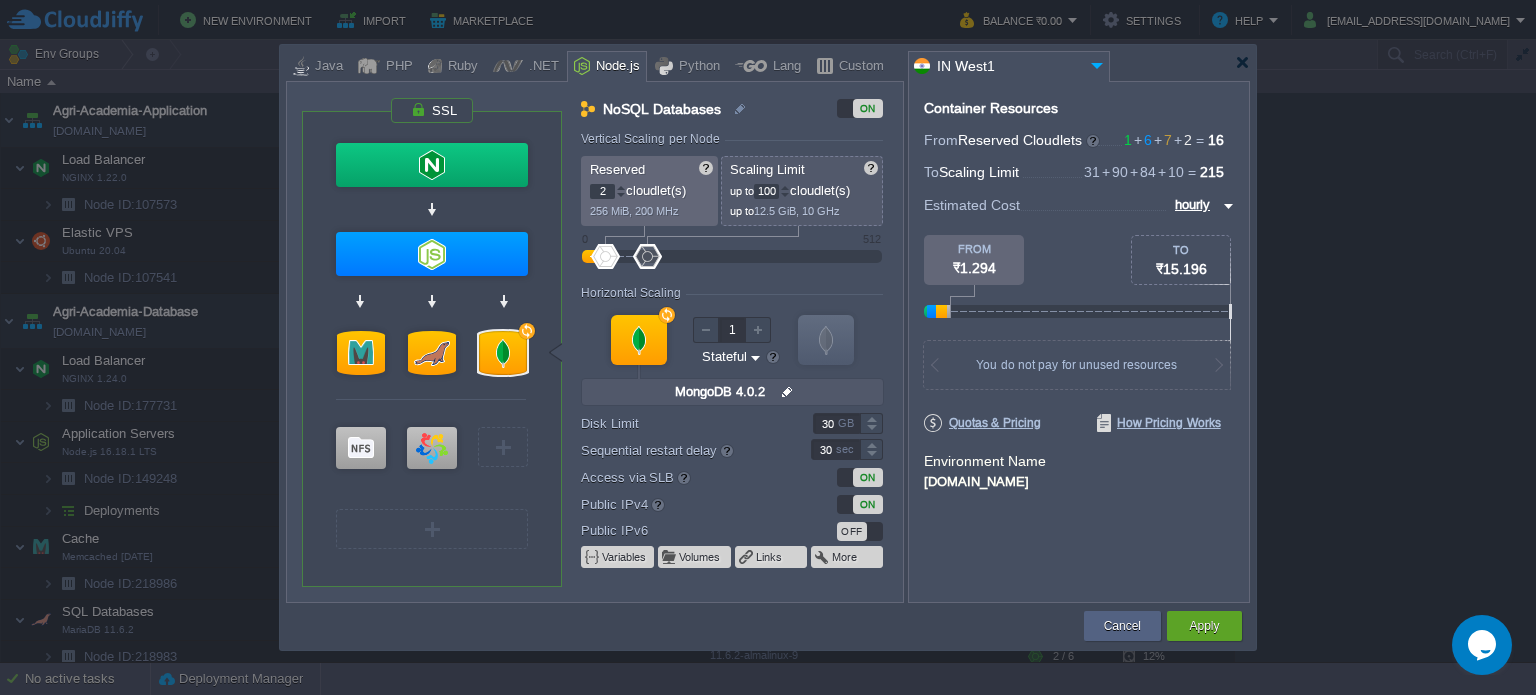 type on "100" 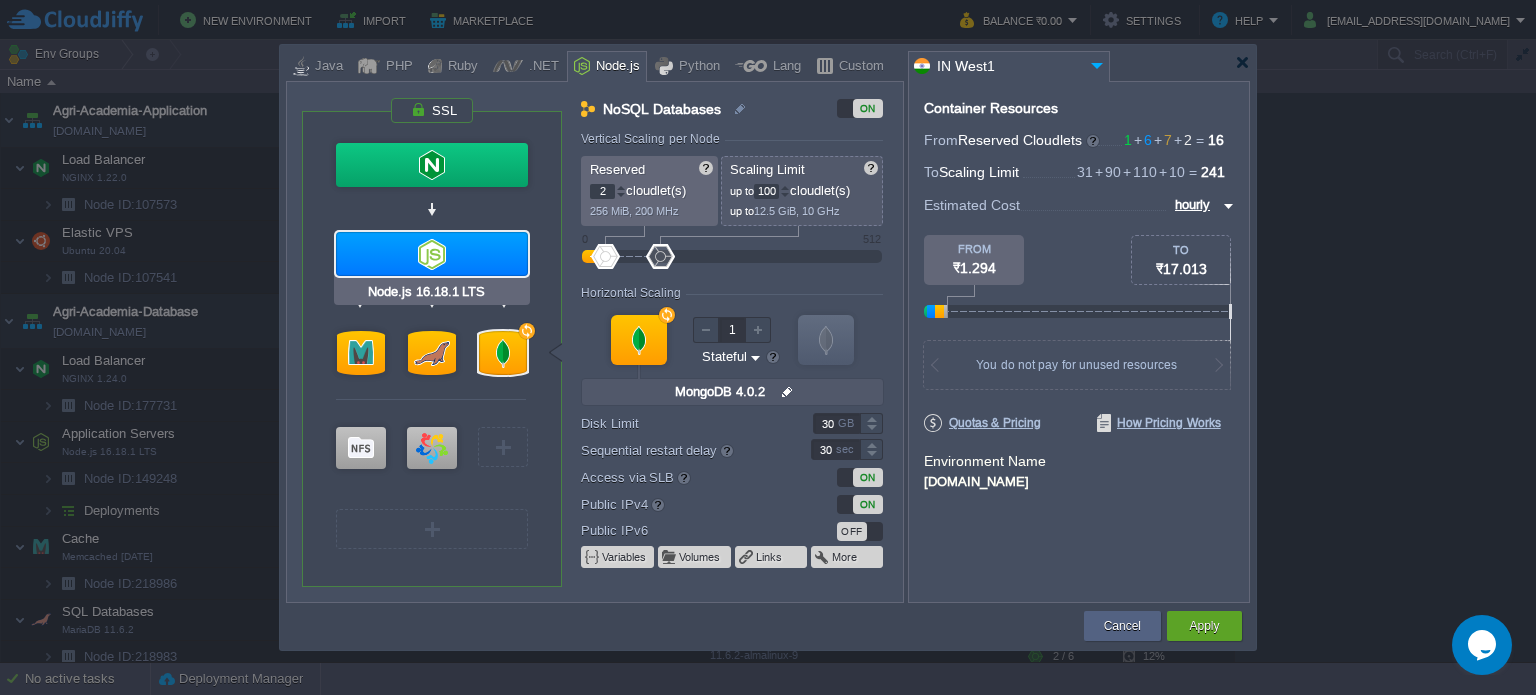type on "NGINX 1.24.0" 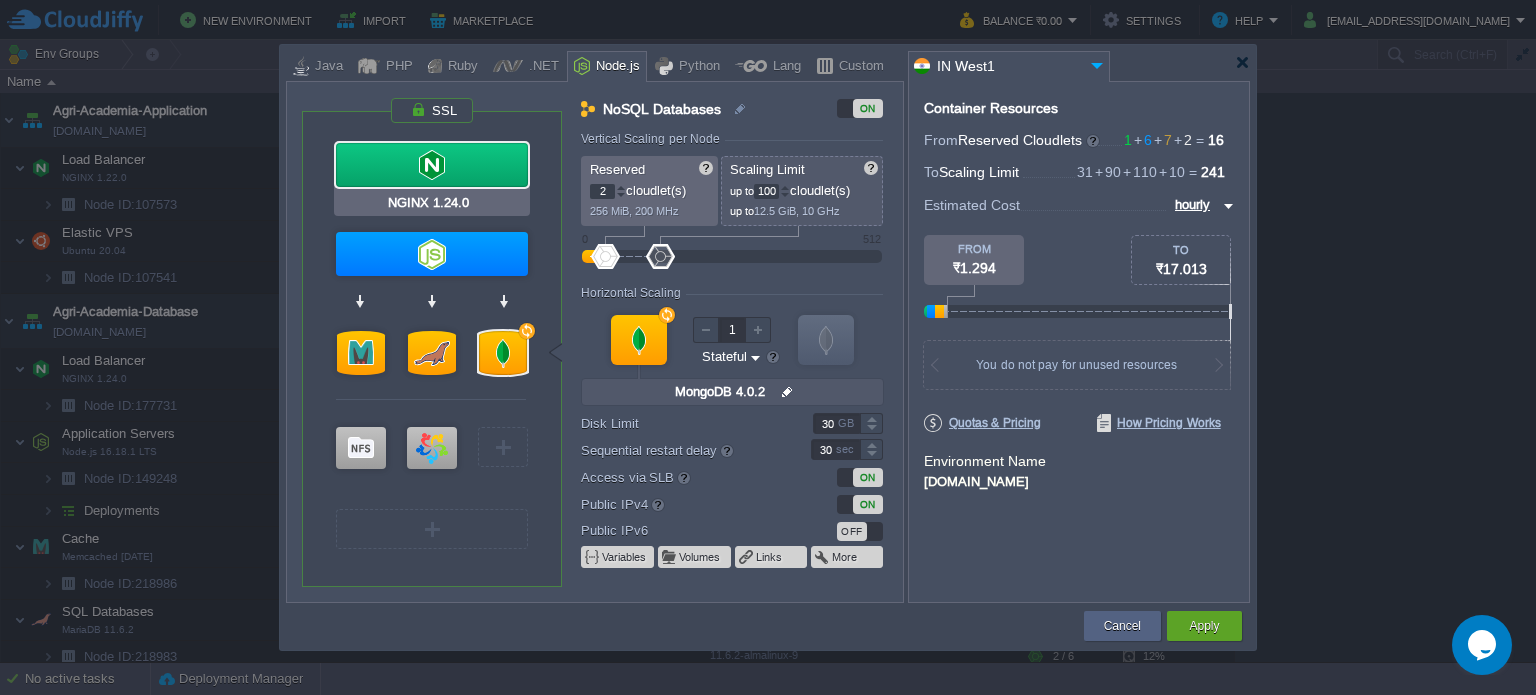 click at bounding box center (432, 165) 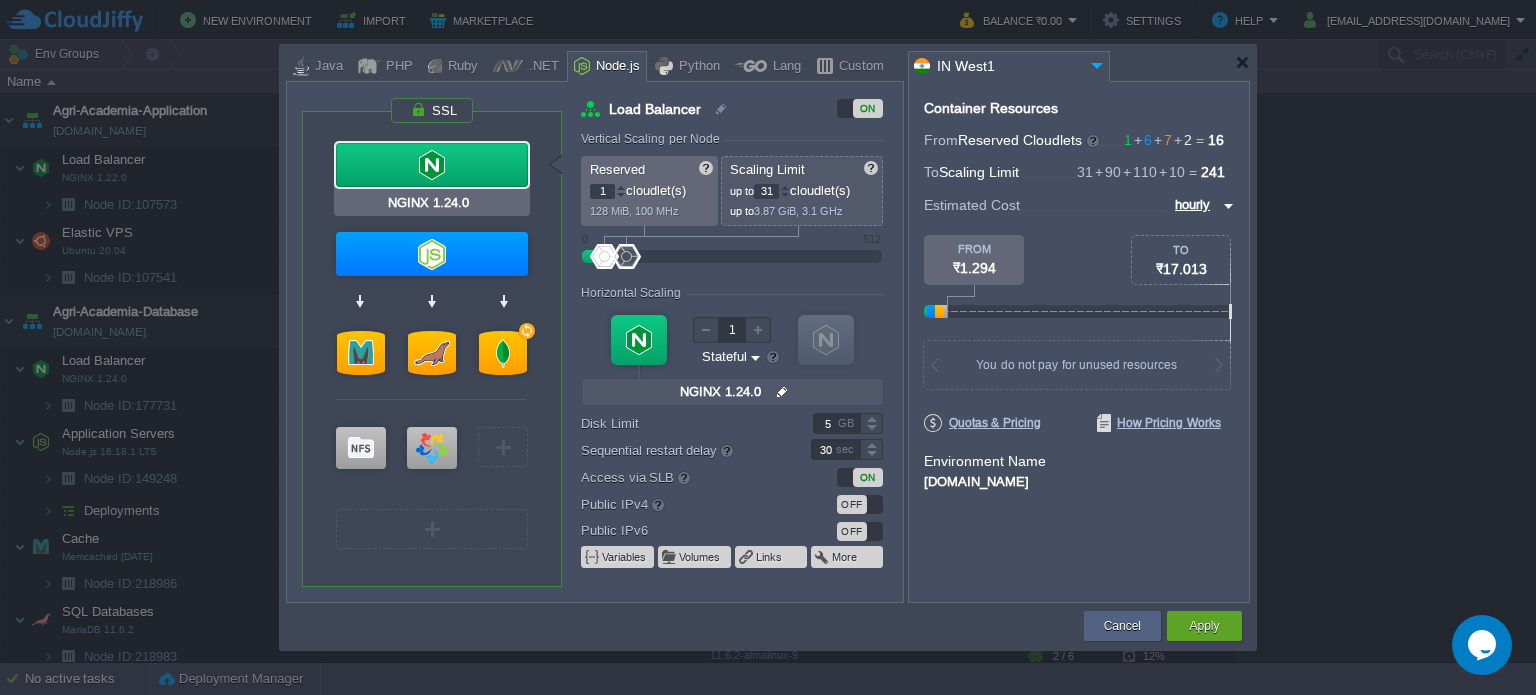 type on "Node.js 16.18.1 LTS" 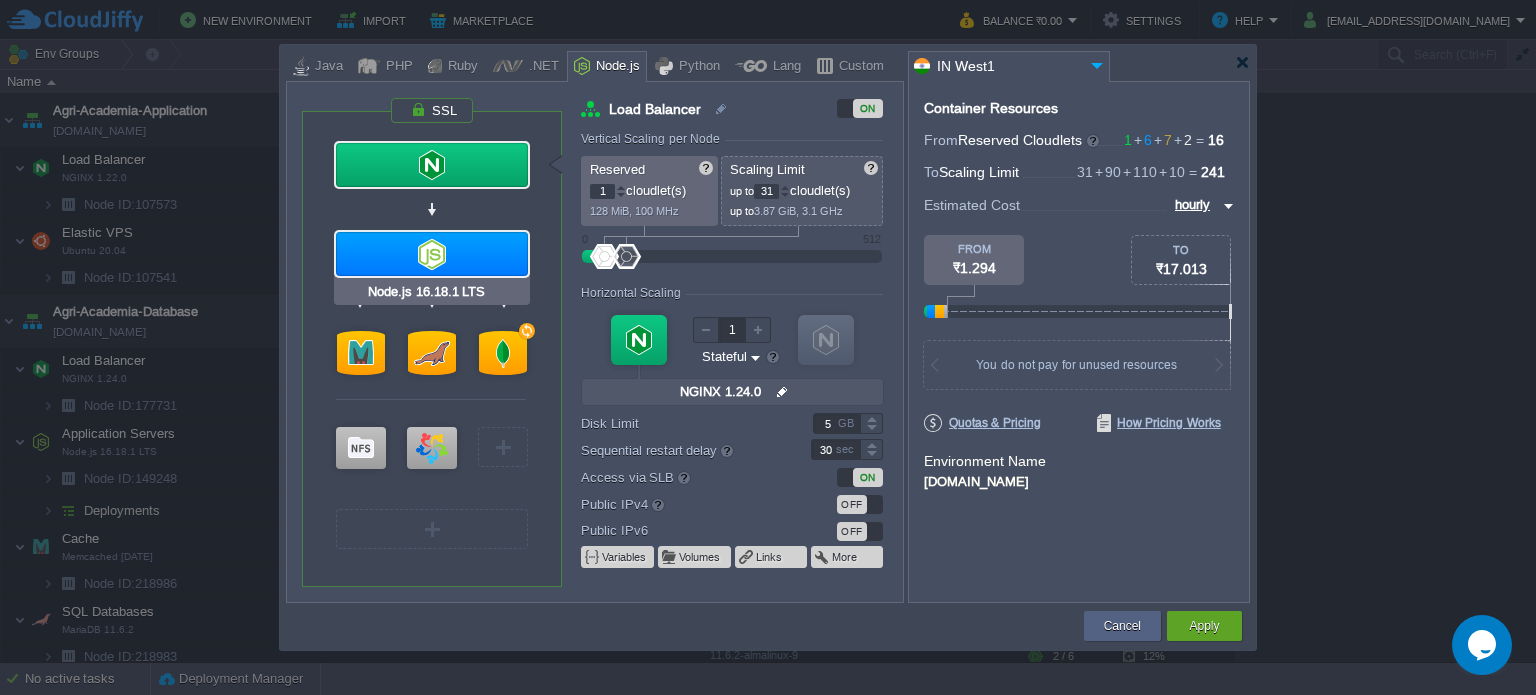 click at bounding box center (432, 254) 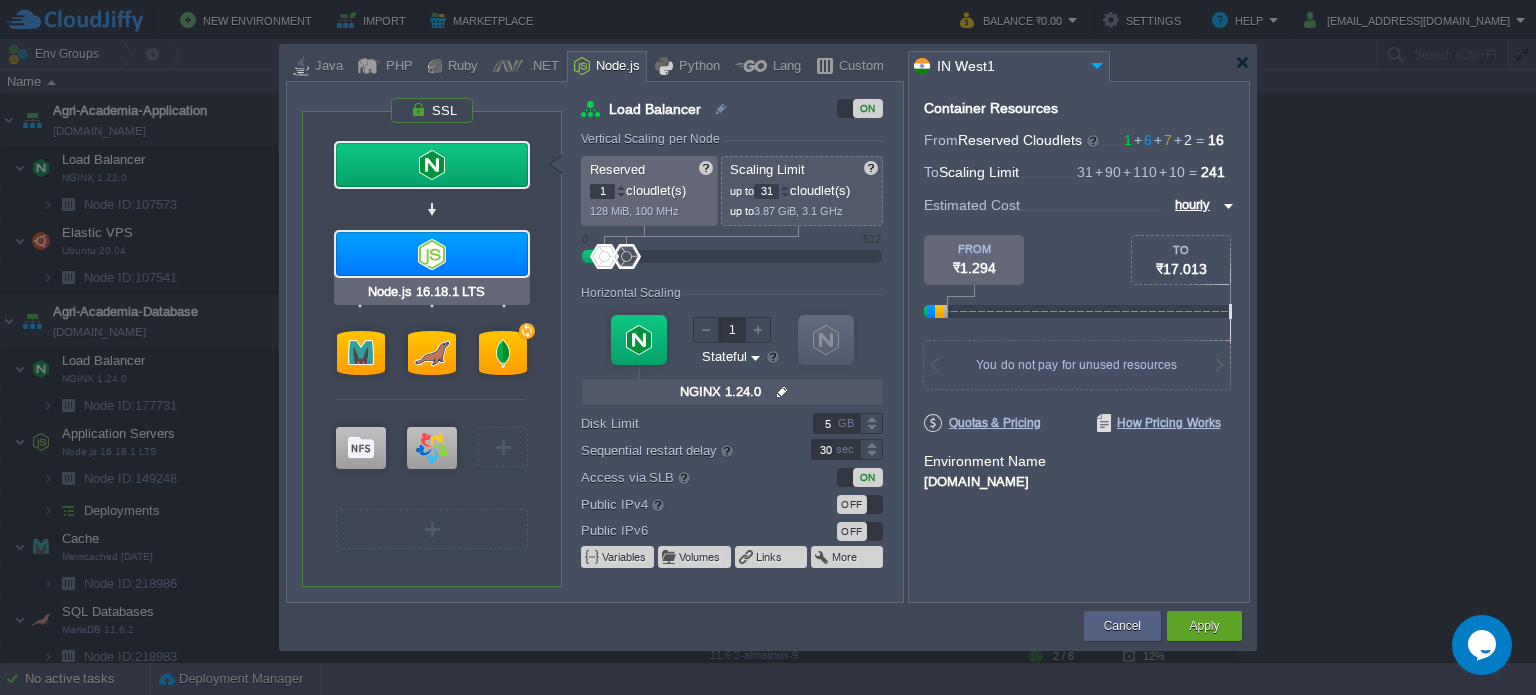 type on "Application Servers" 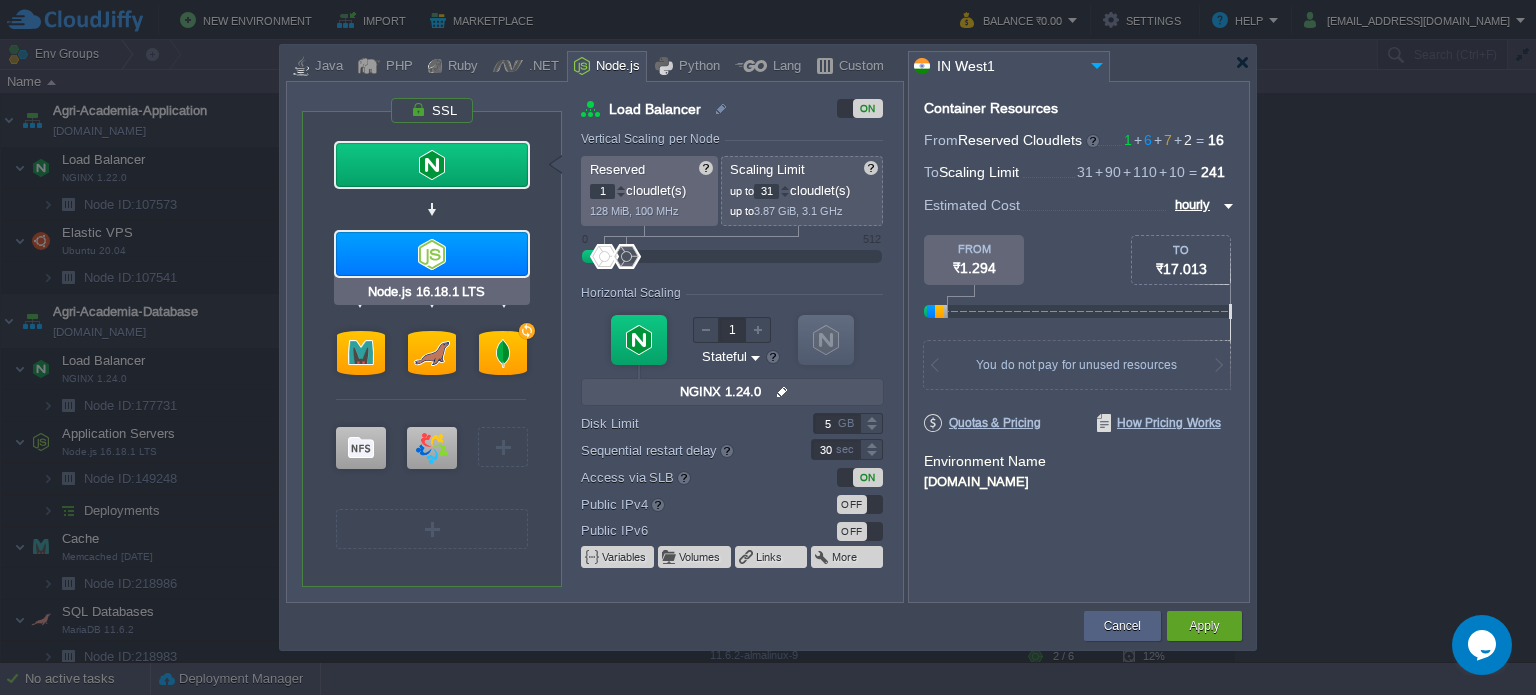 type on "null" 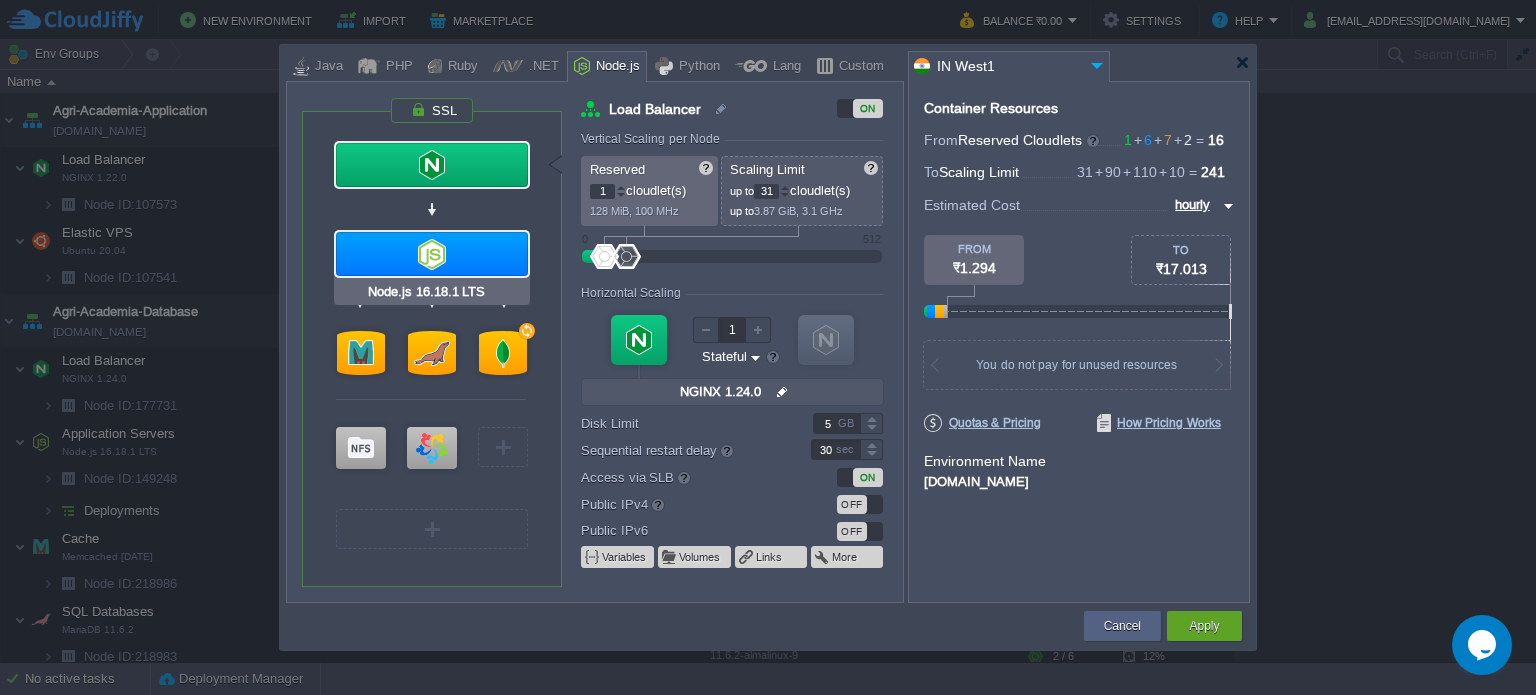 type on "16.18.1-pm2" 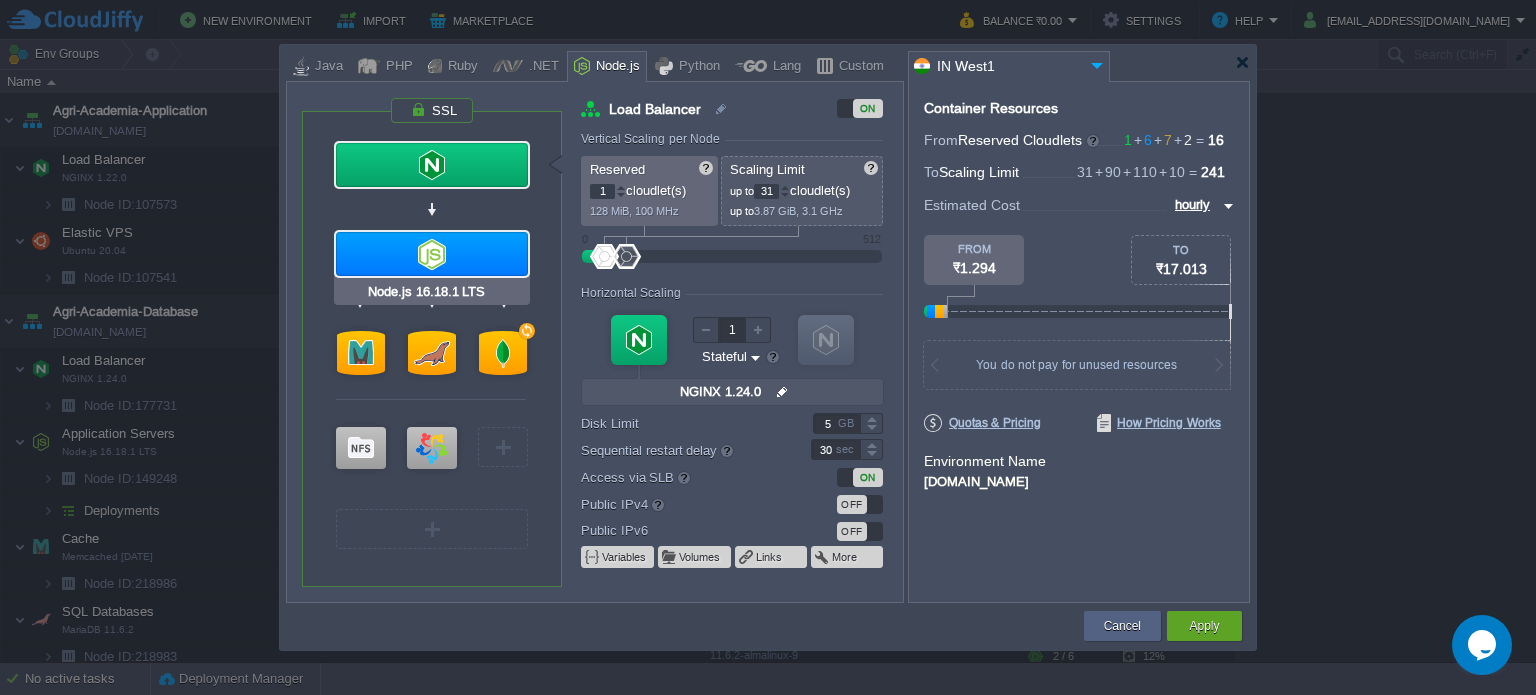 type on "100" 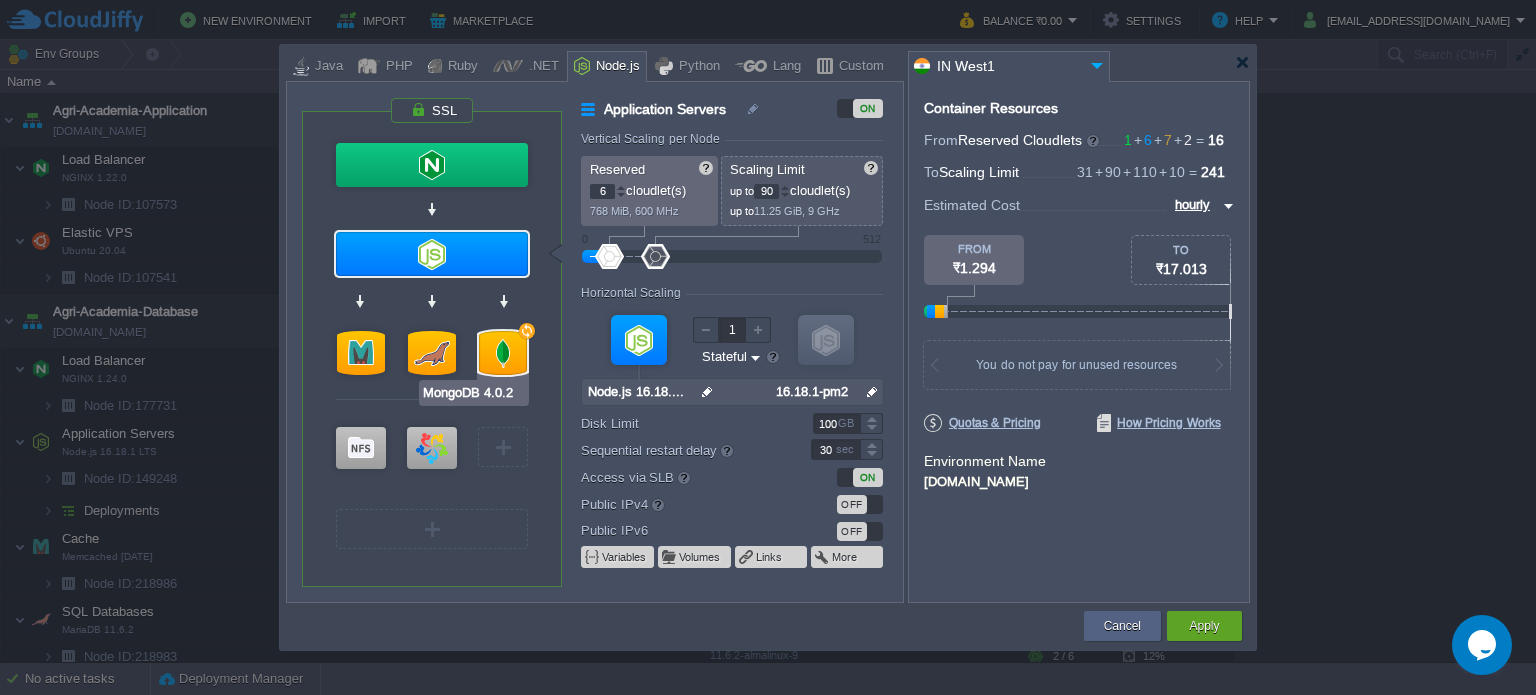 type on "AlmaLinux 9.3" 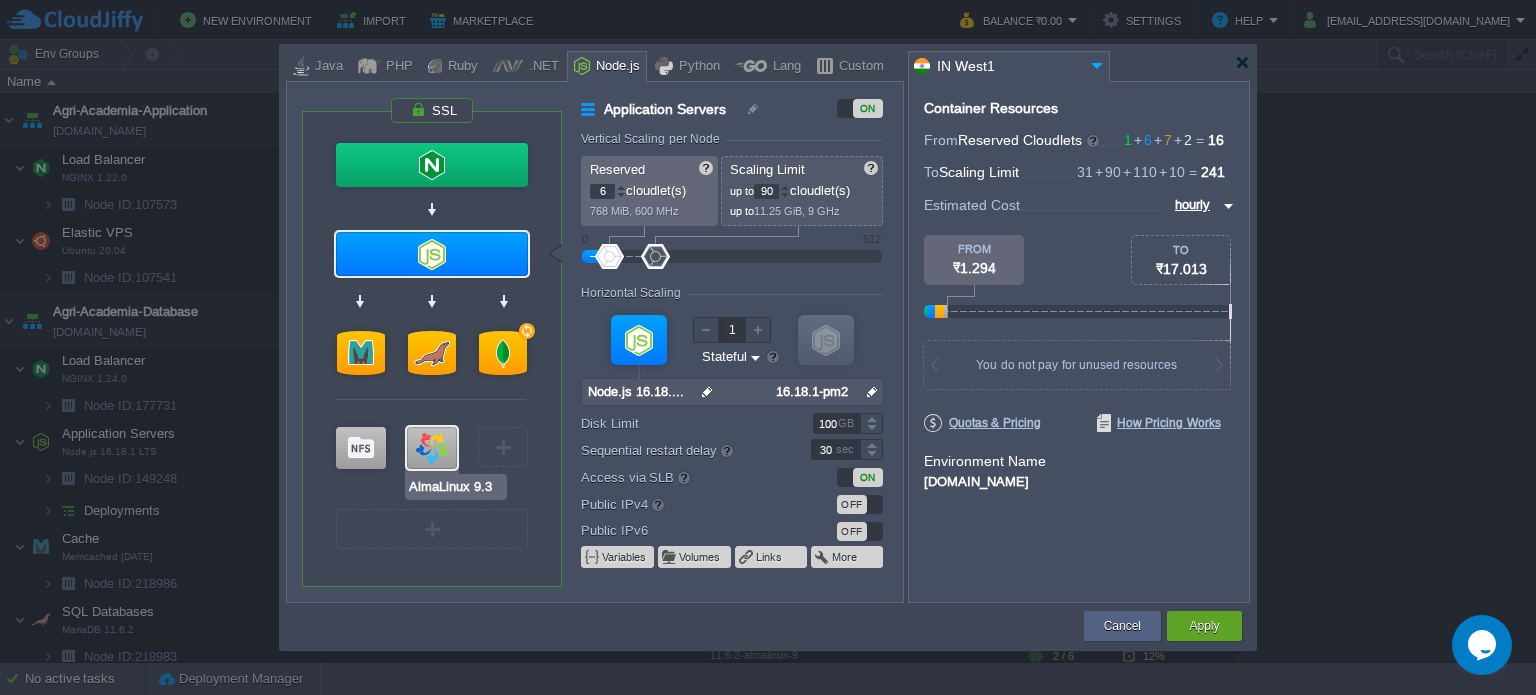 click at bounding box center (432, 448) 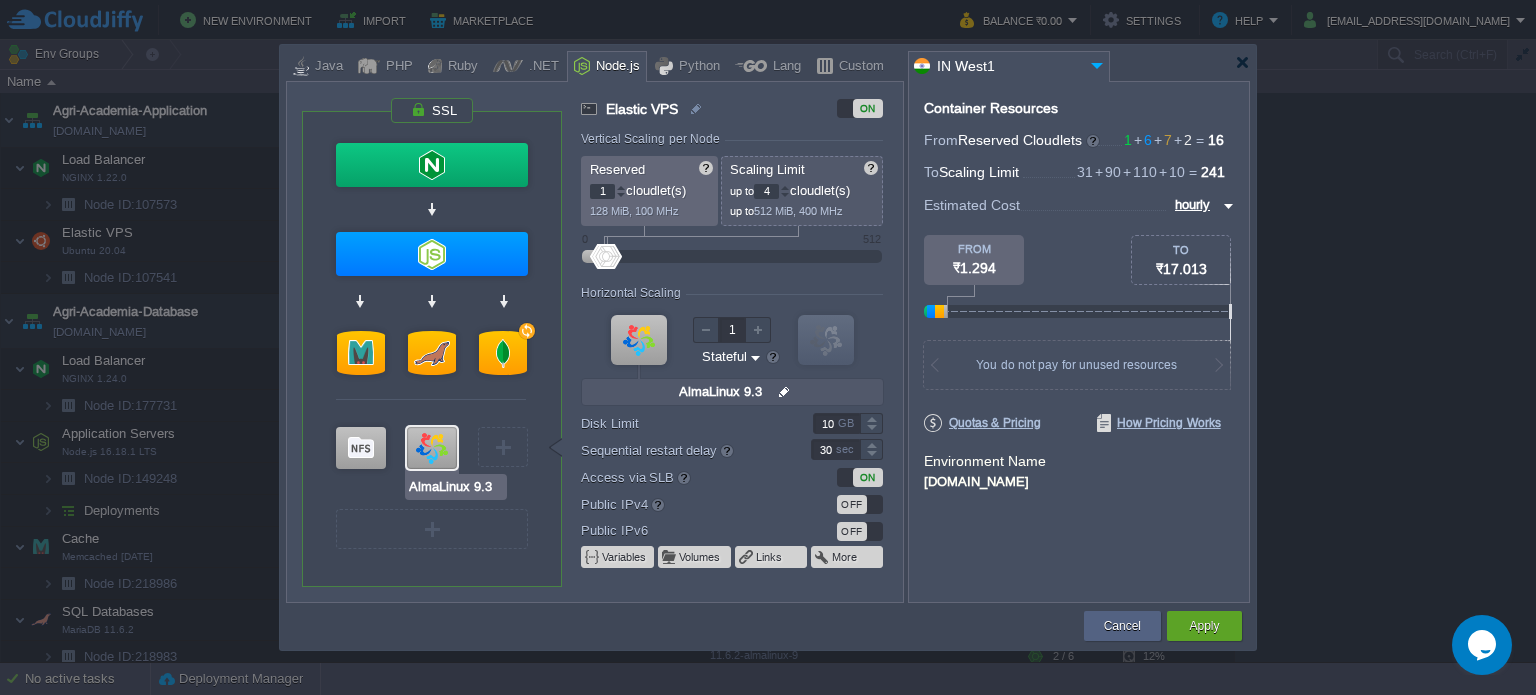 type on "Extra Storage 2.0-10.5" 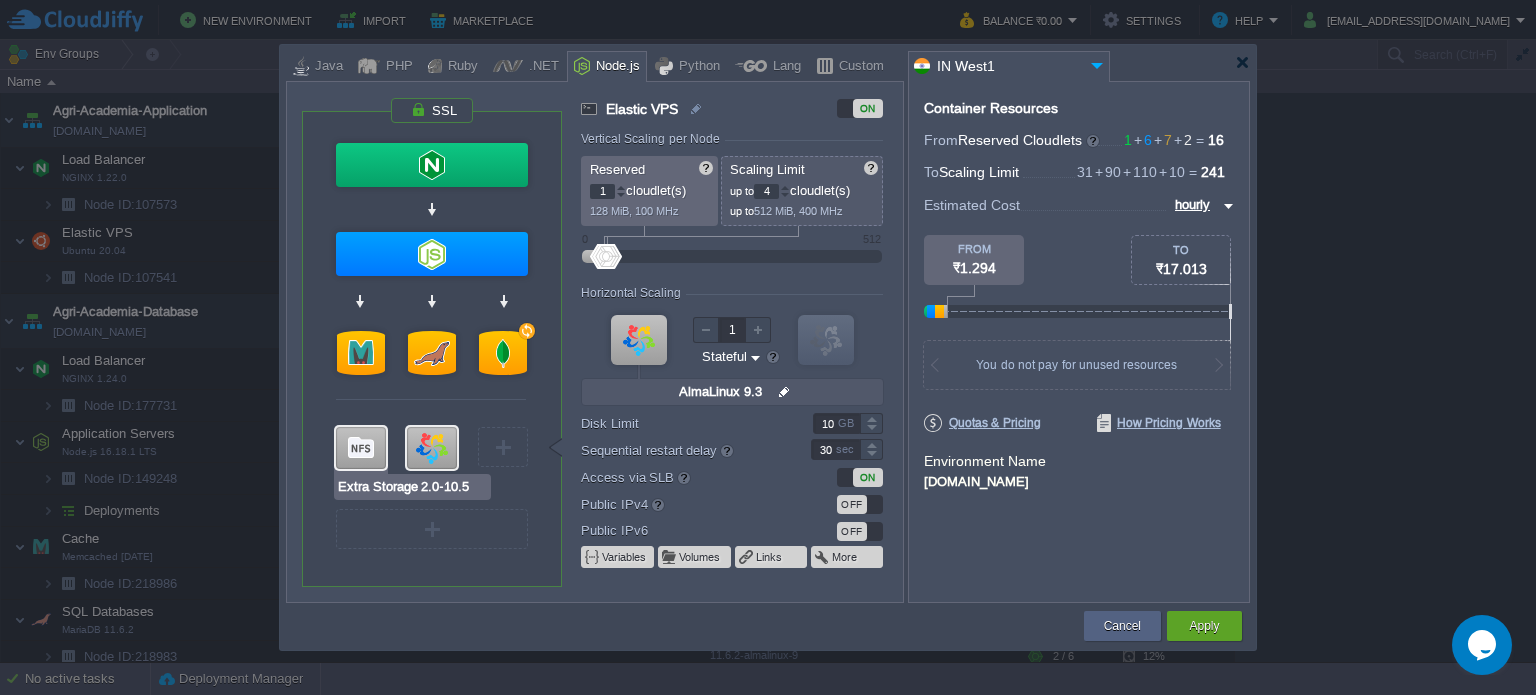 click at bounding box center [361, 448] 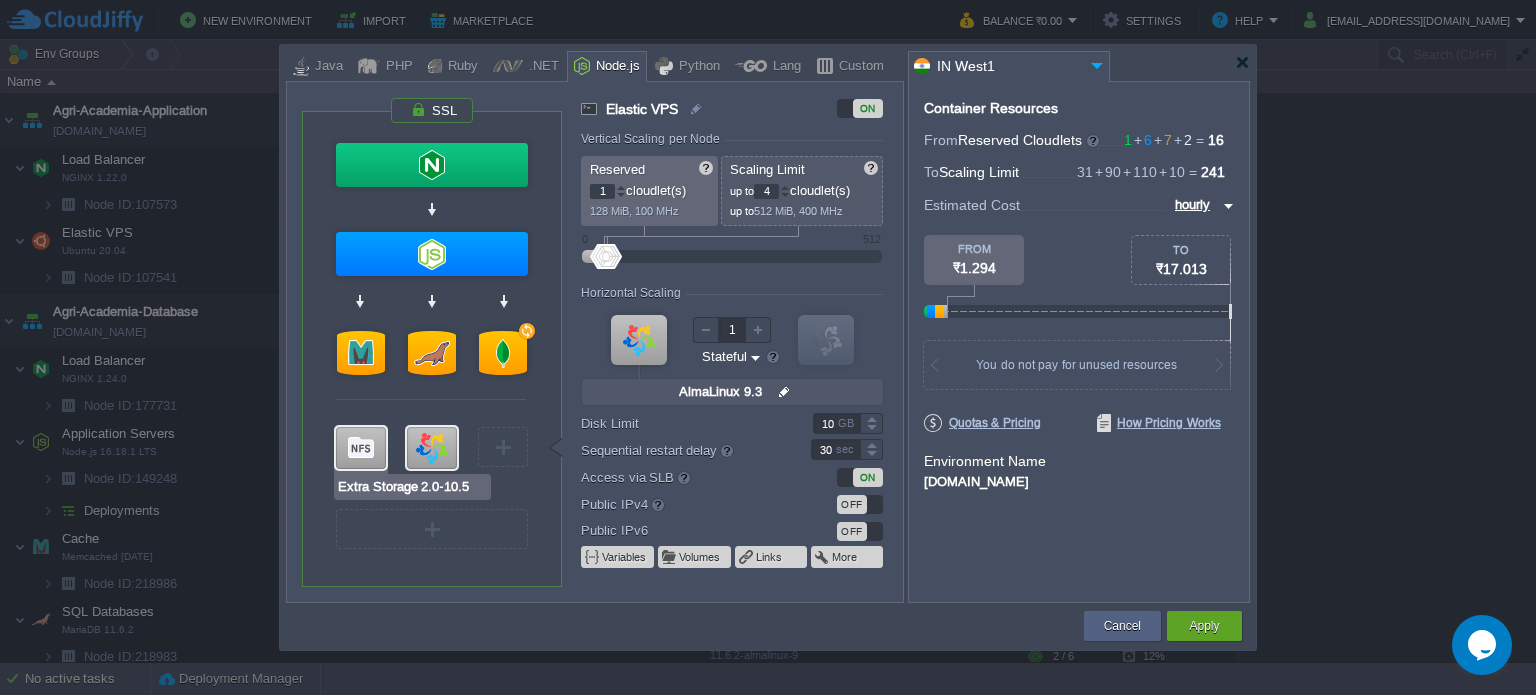 type on "null" 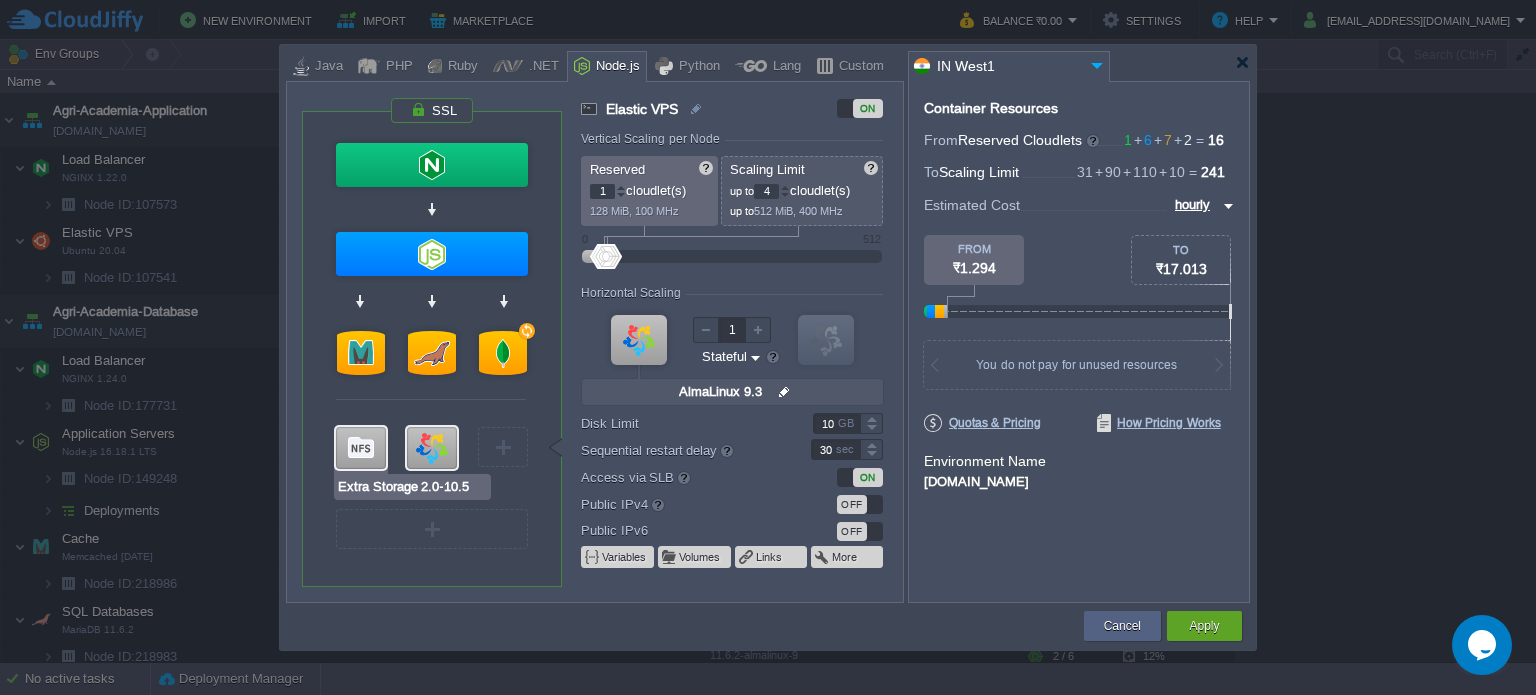 type on "Stateless" 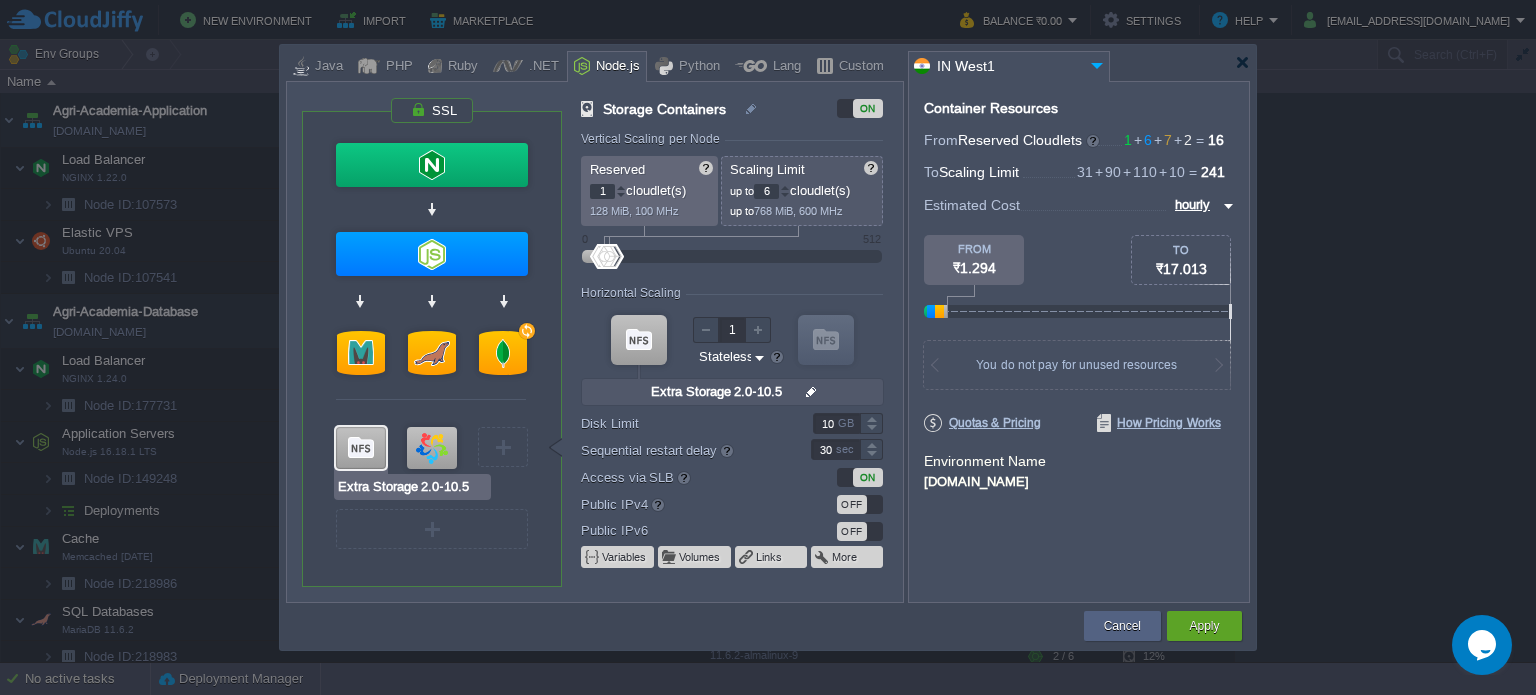 type on "AlmaLinux 9.3" 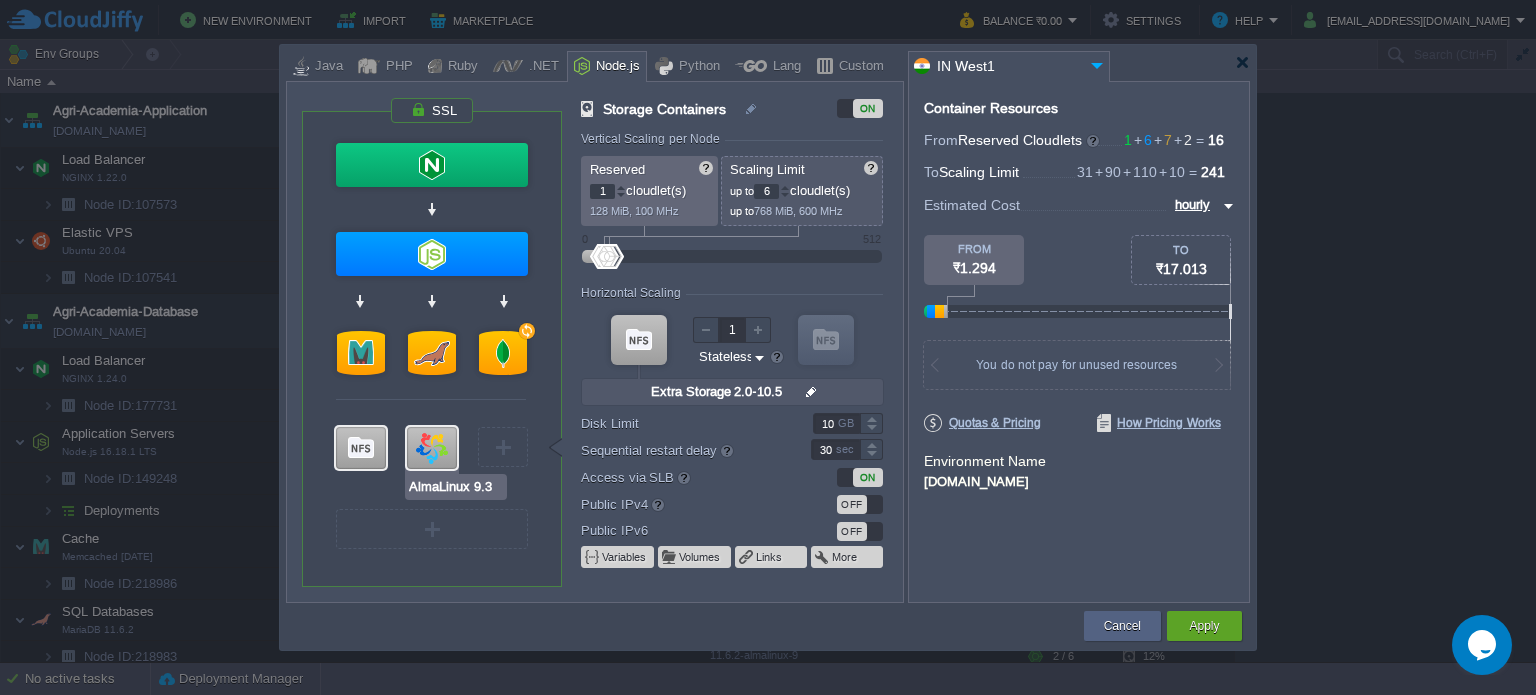 click at bounding box center (432, 448) 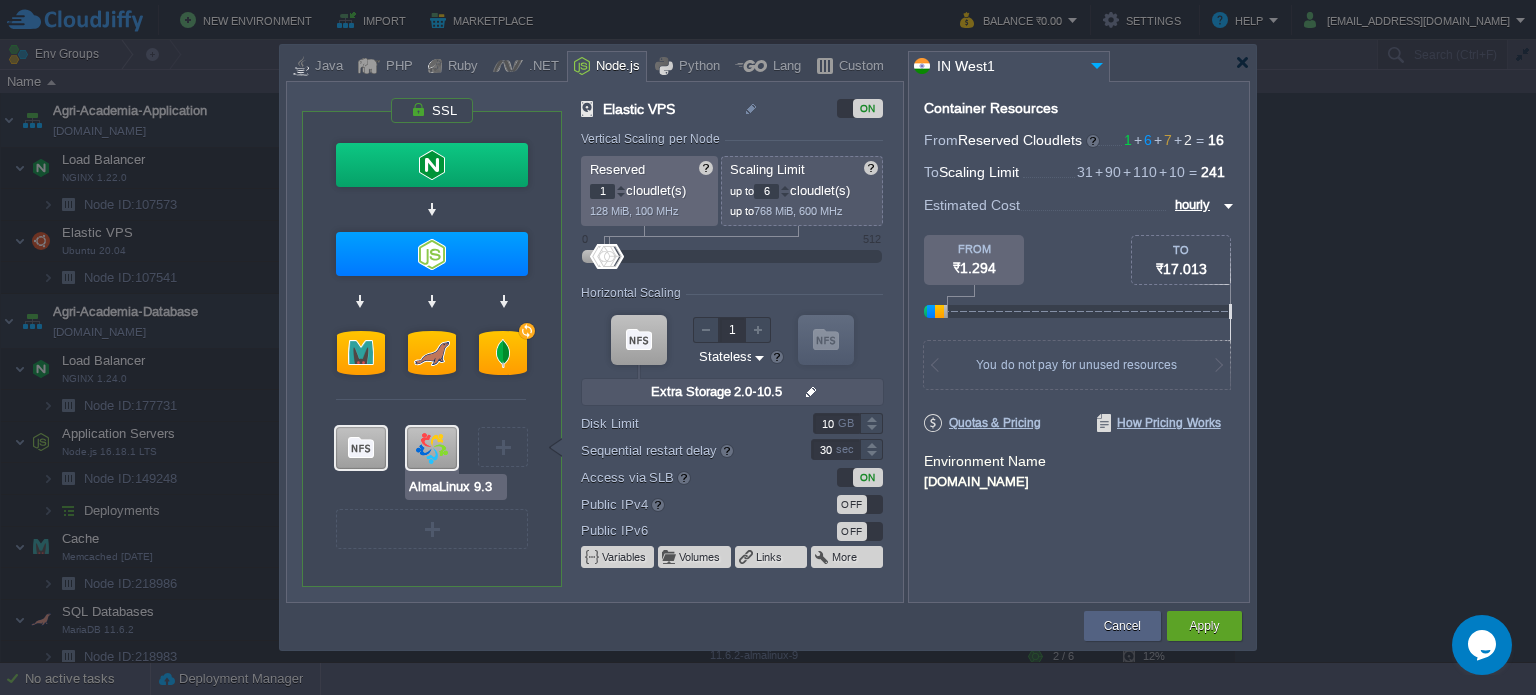 type on "4" 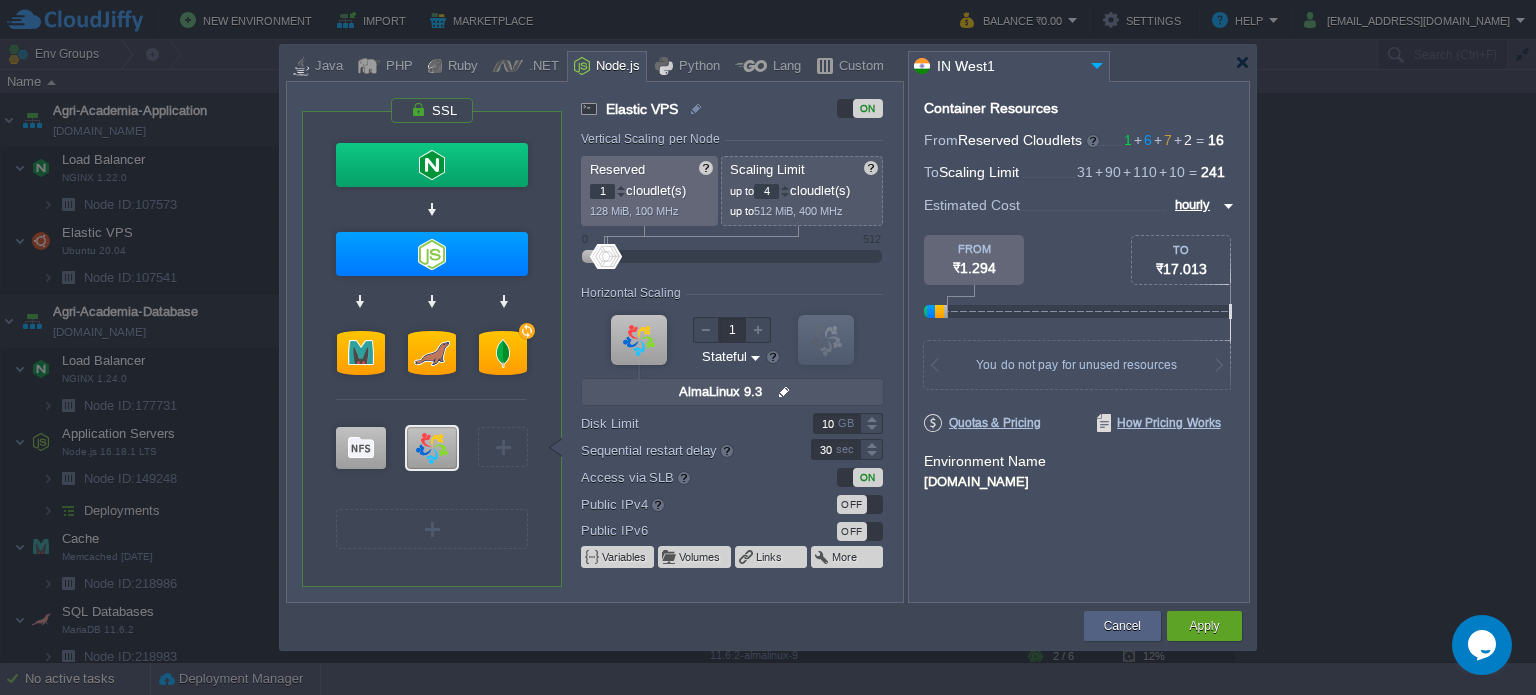 click on "4" at bounding box center [766, 191] 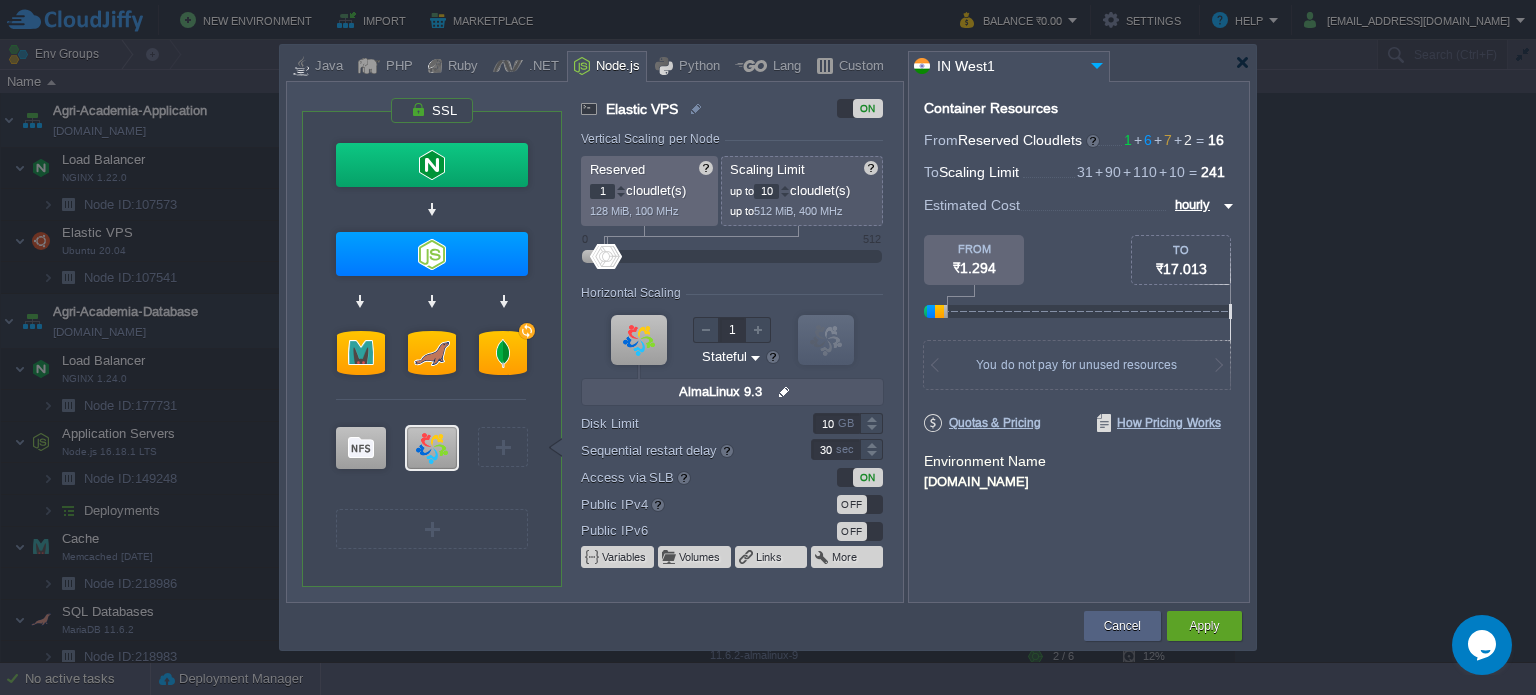 type on "10" 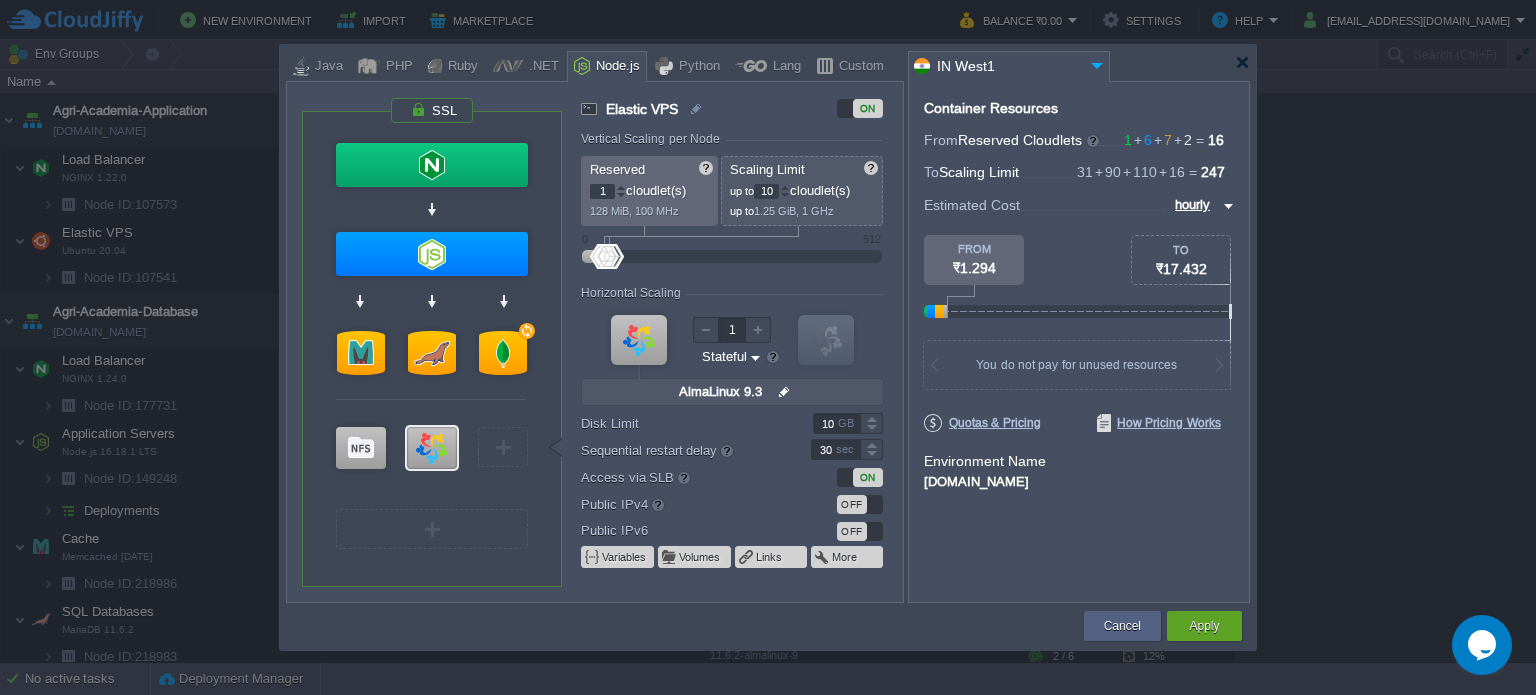 click at bounding box center (732, 257) 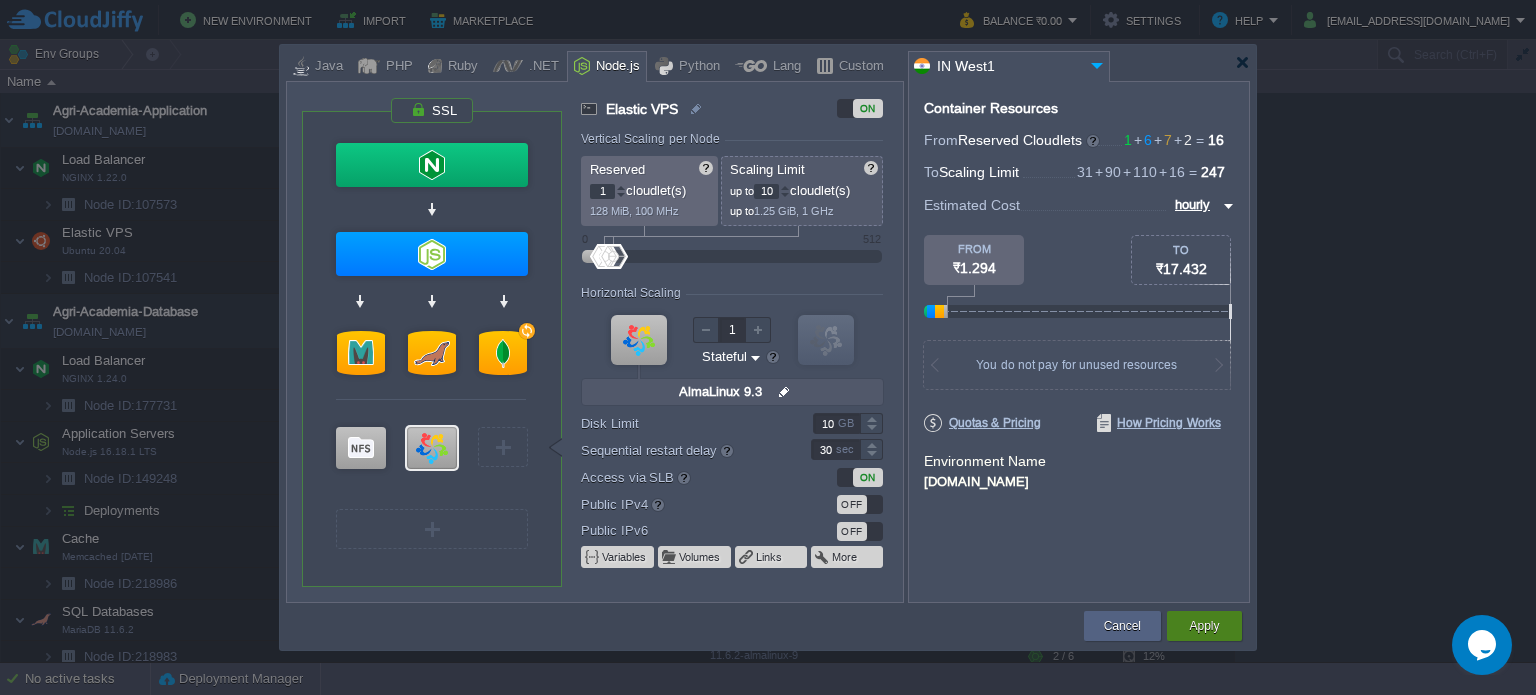 click on "Apply" at bounding box center (1204, 626) 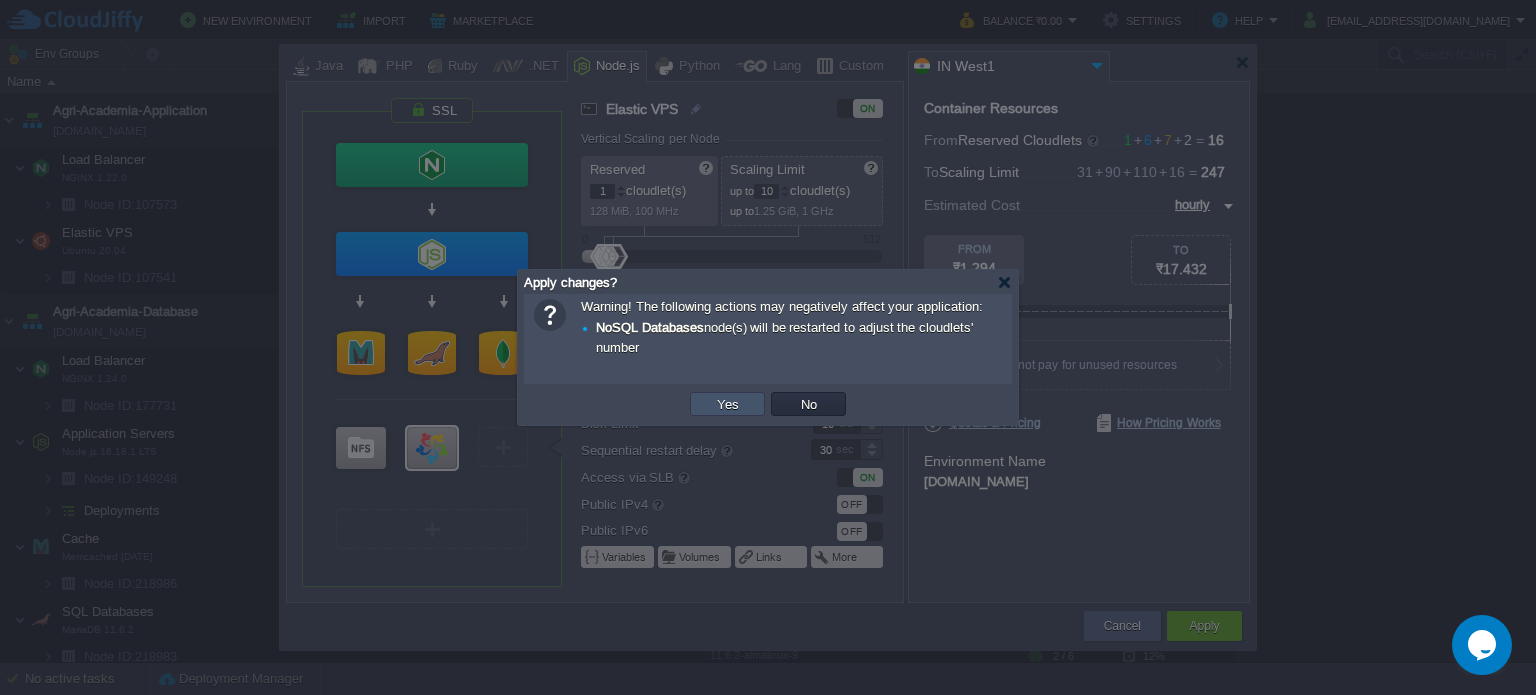 click on "Yes" at bounding box center [728, 404] 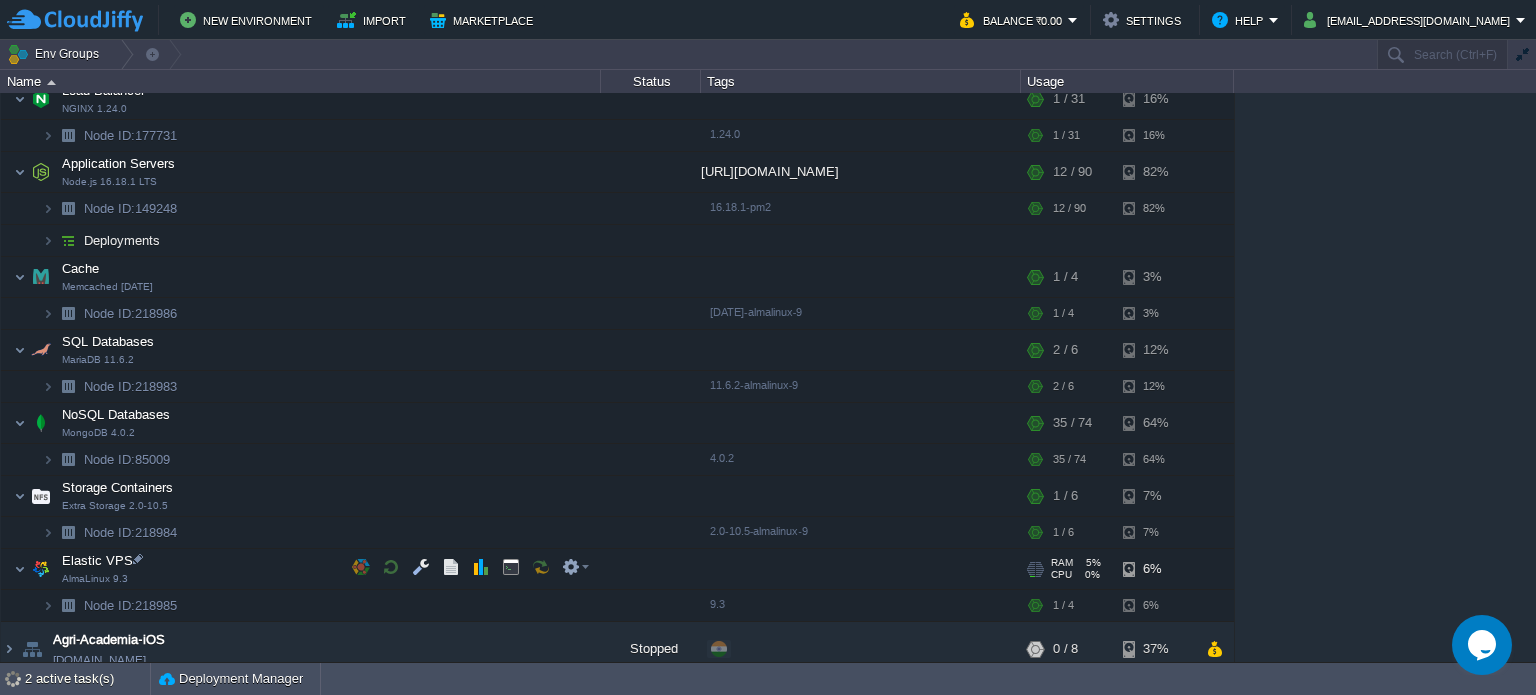 scroll, scrollTop: 0, scrollLeft: 0, axis: both 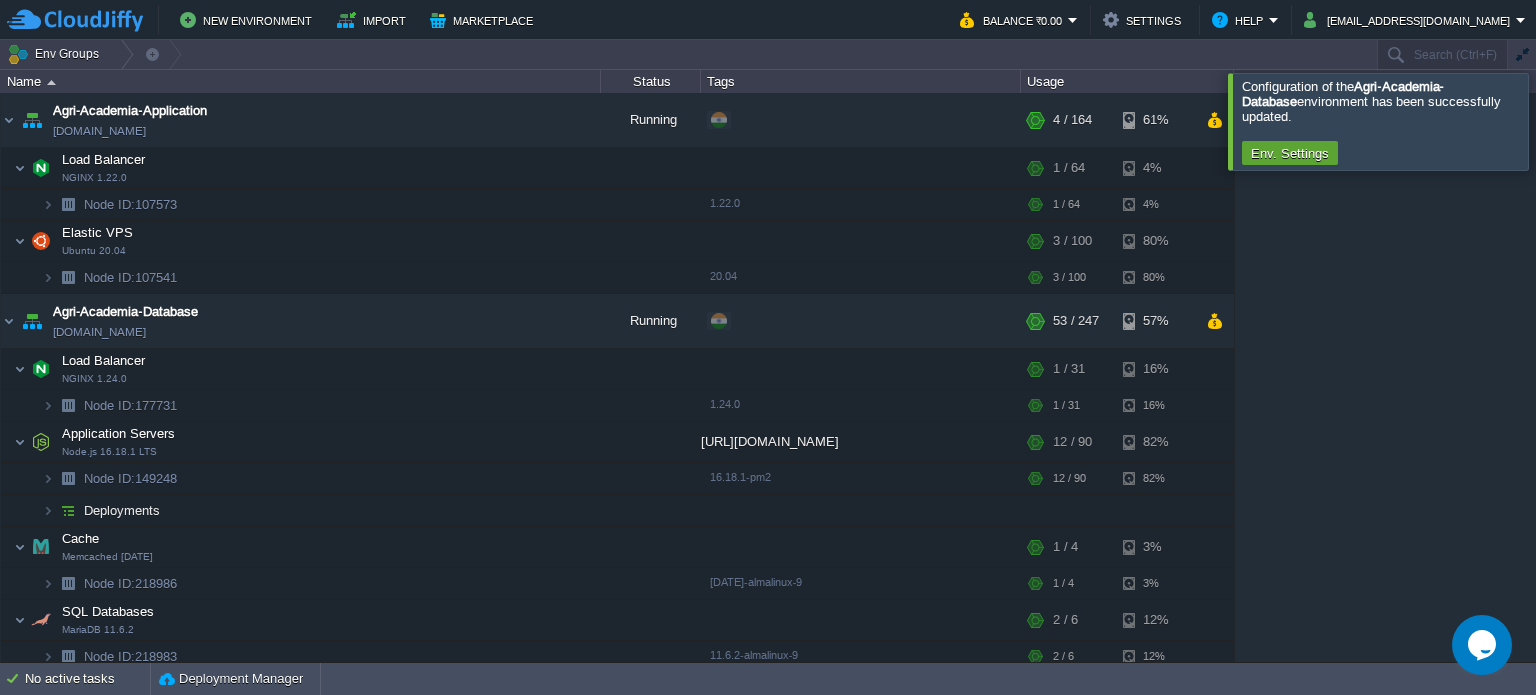 click at bounding box center (1560, 121) 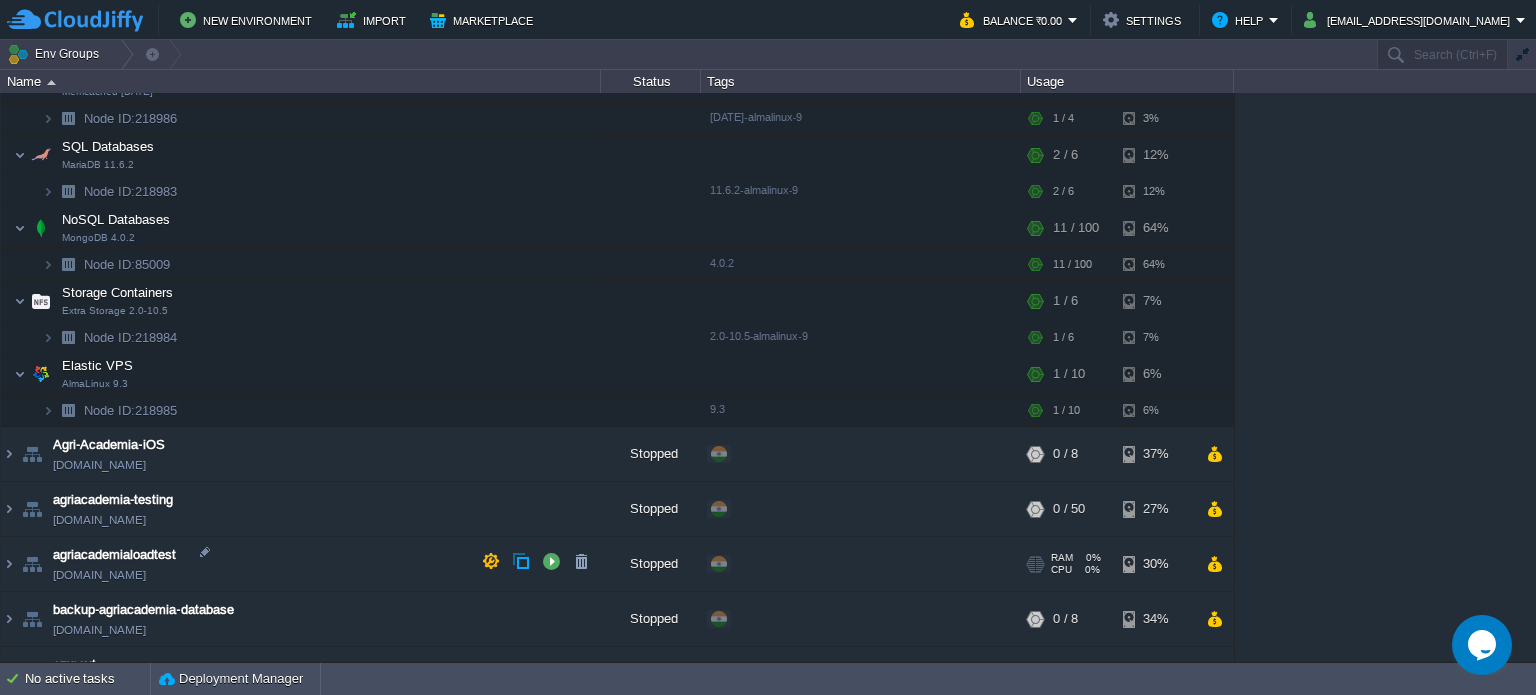 scroll, scrollTop: 463, scrollLeft: 0, axis: vertical 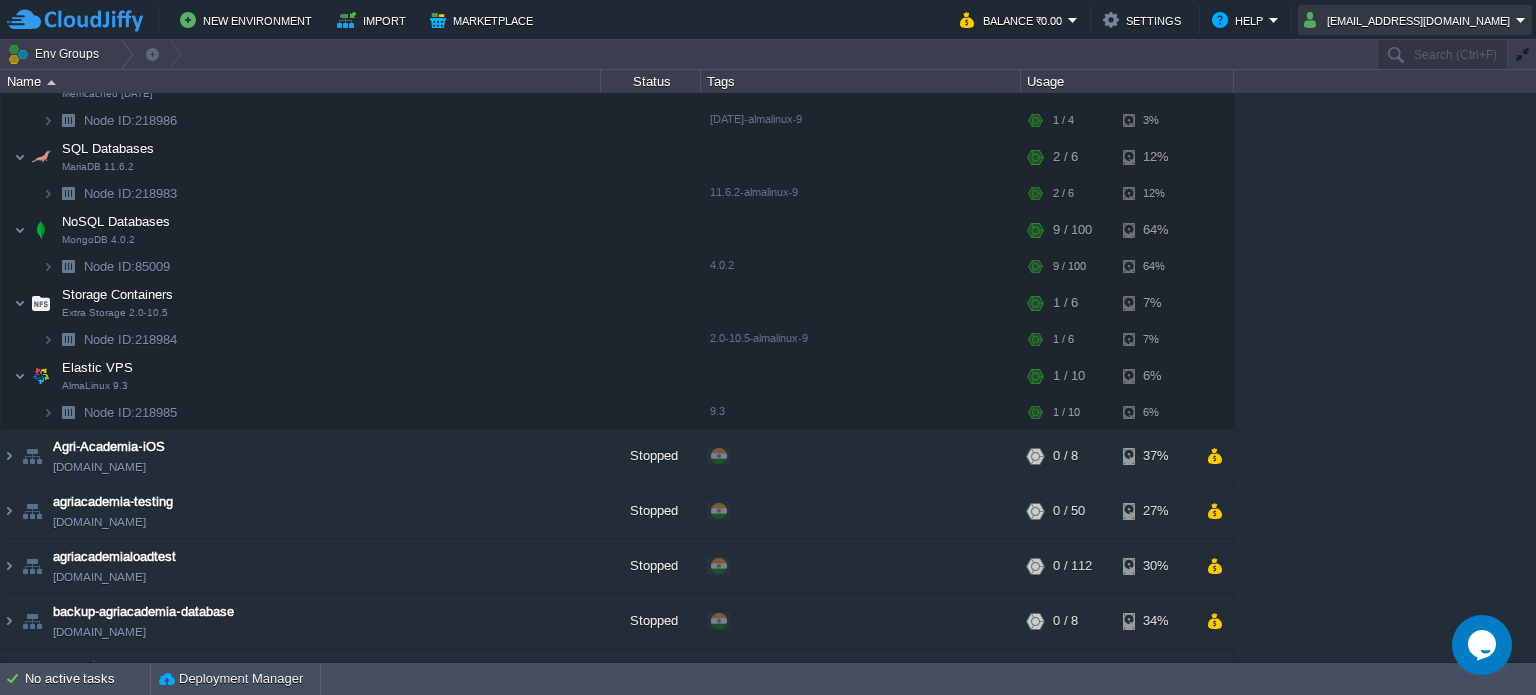 click on "[EMAIL_ADDRESS][DOMAIN_NAME]" at bounding box center [1410, 20] 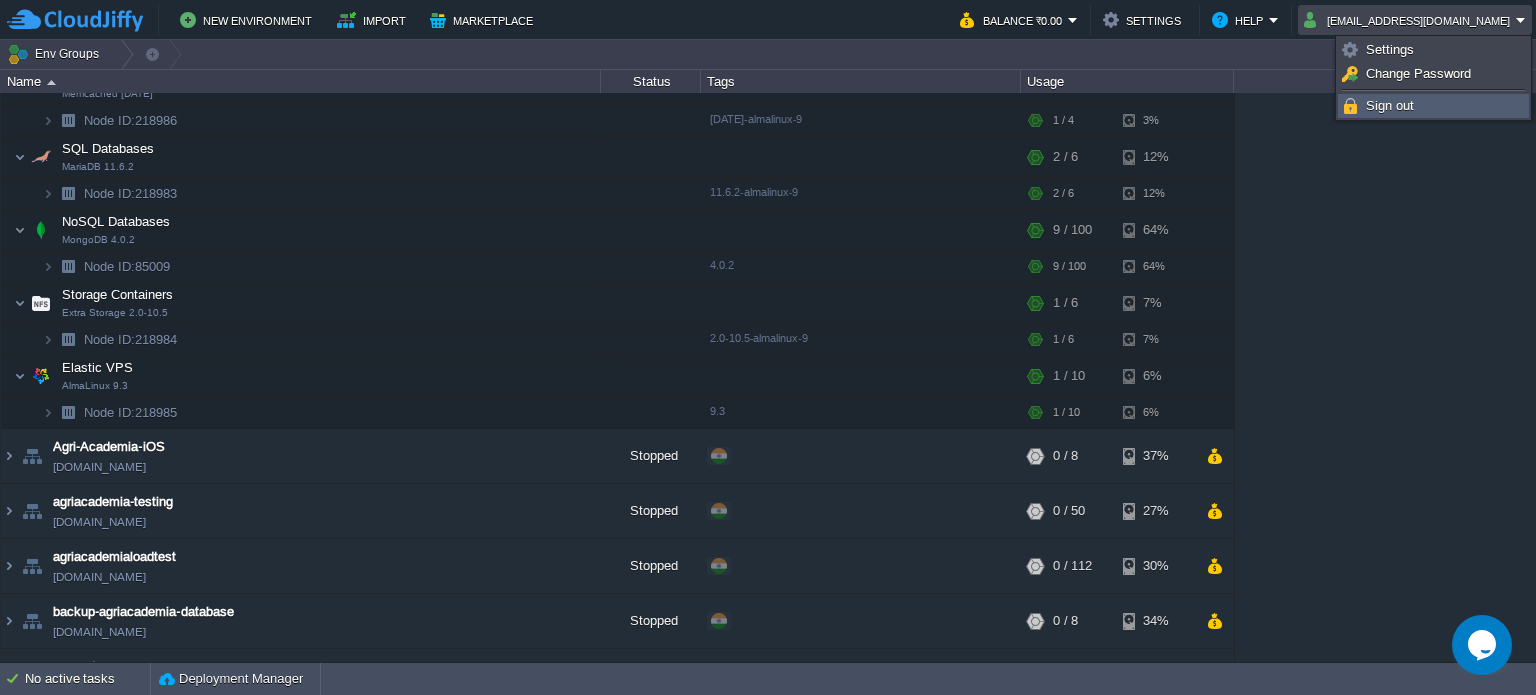 click on "Sign out" at bounding box center [1390, 105] 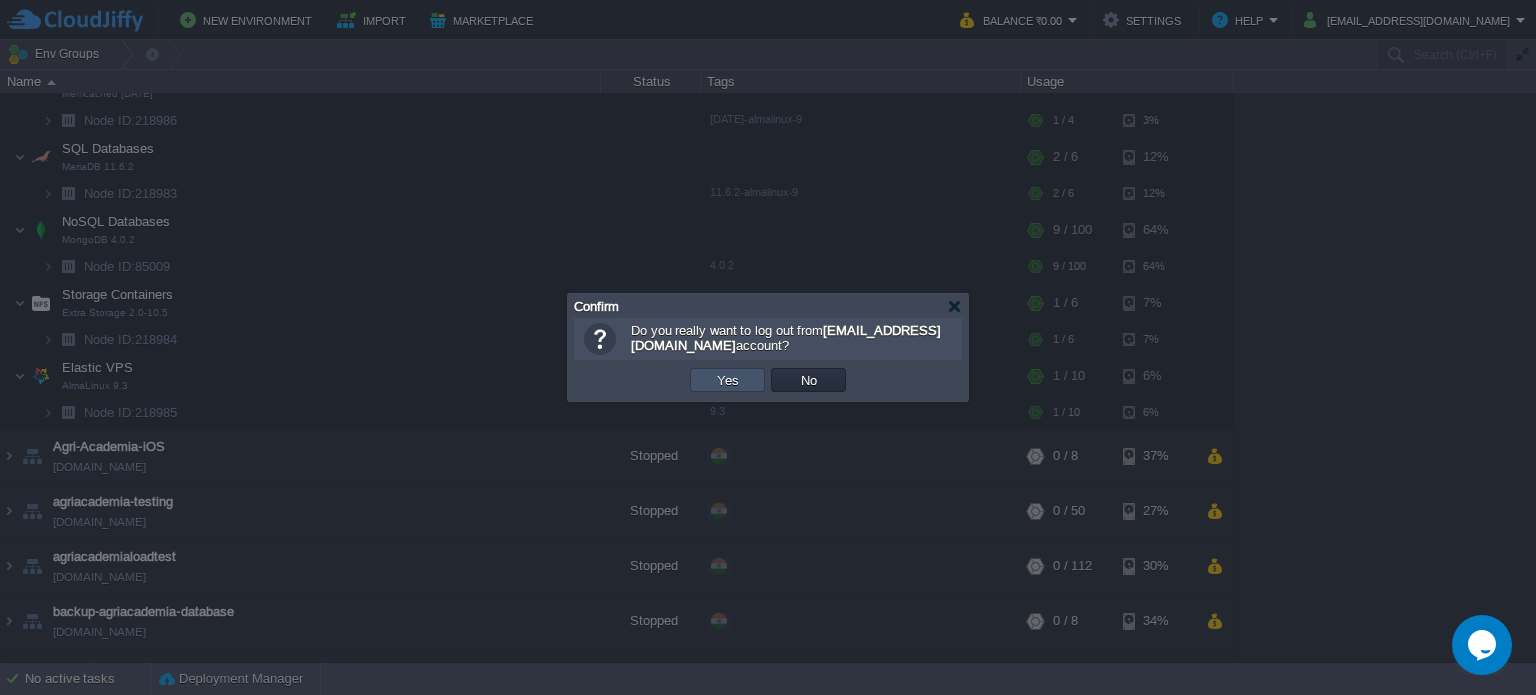 click on "Yes" at bounding box center (728, 380) 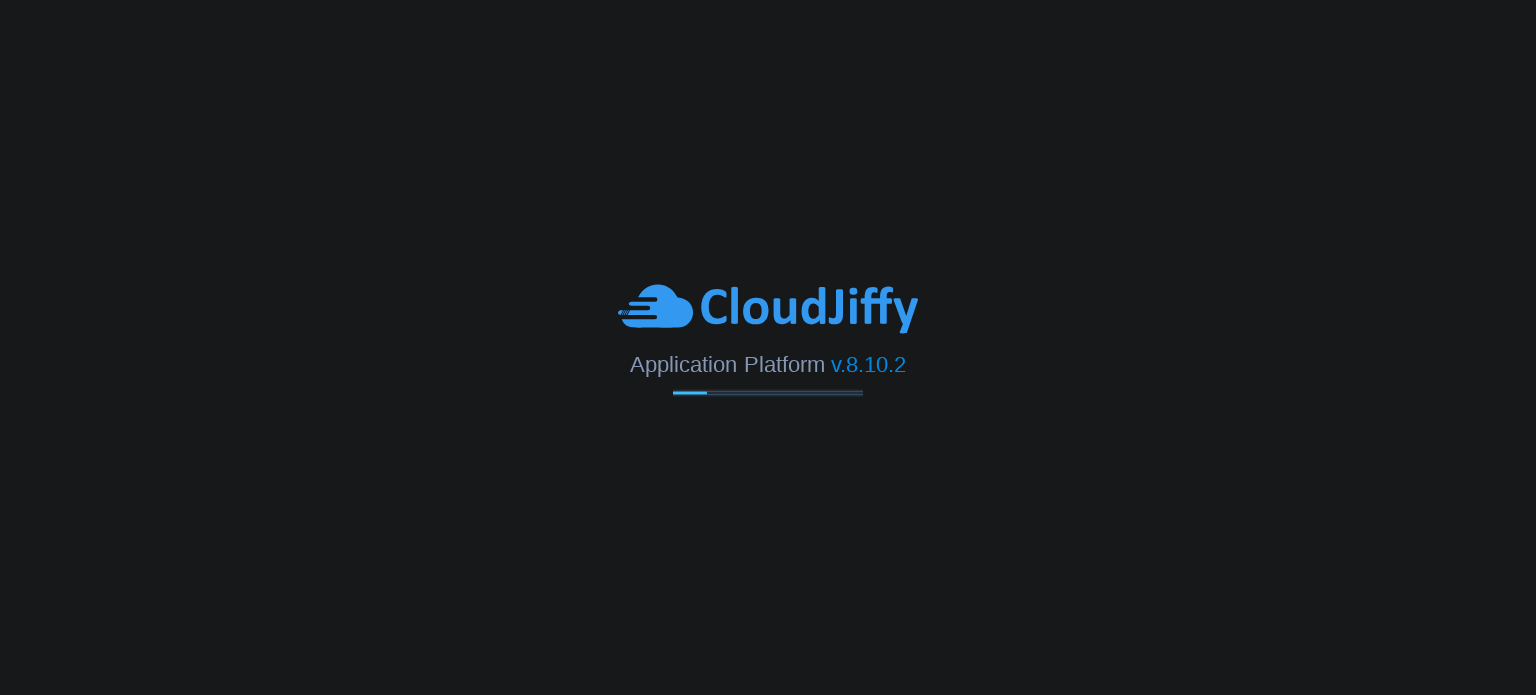 scroll, scrollTop: 0, scrollLeft: 0, axis: both 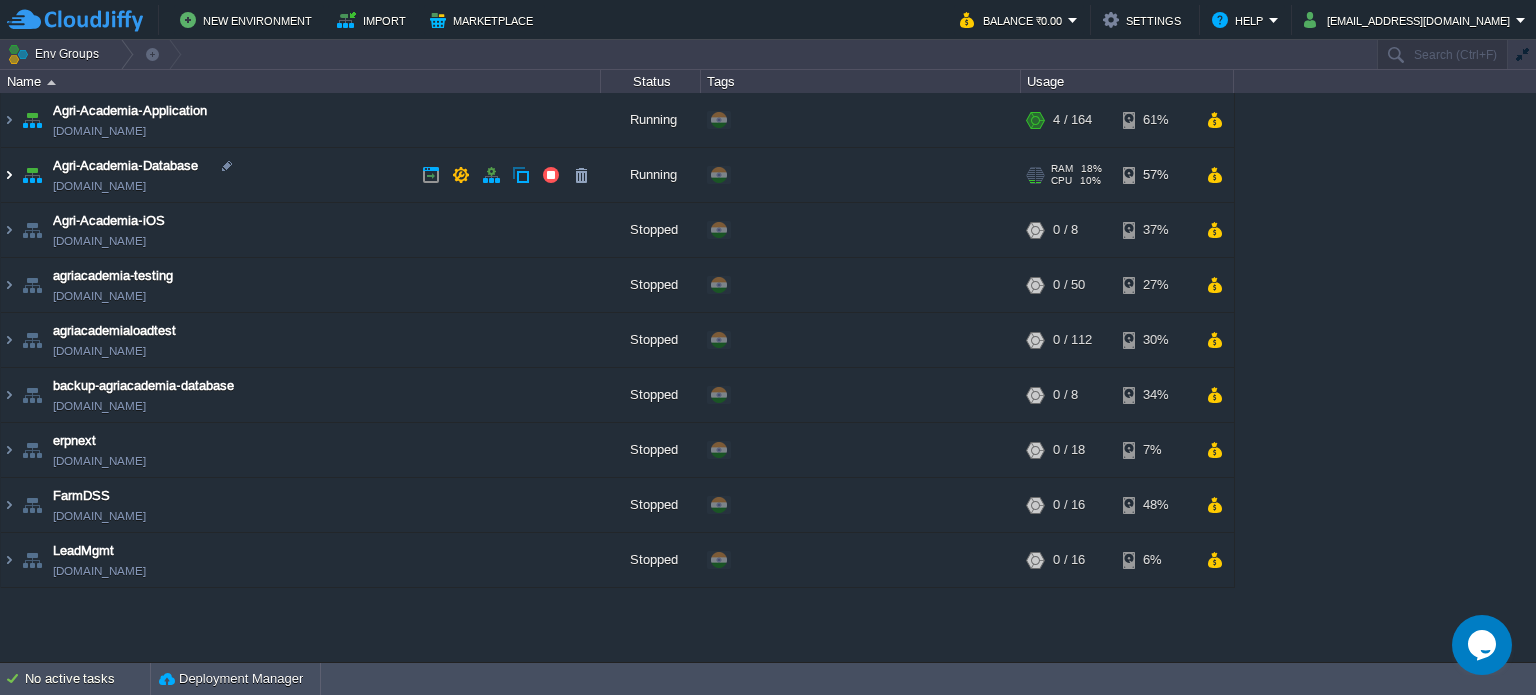 click at bounding box center [9, 175] 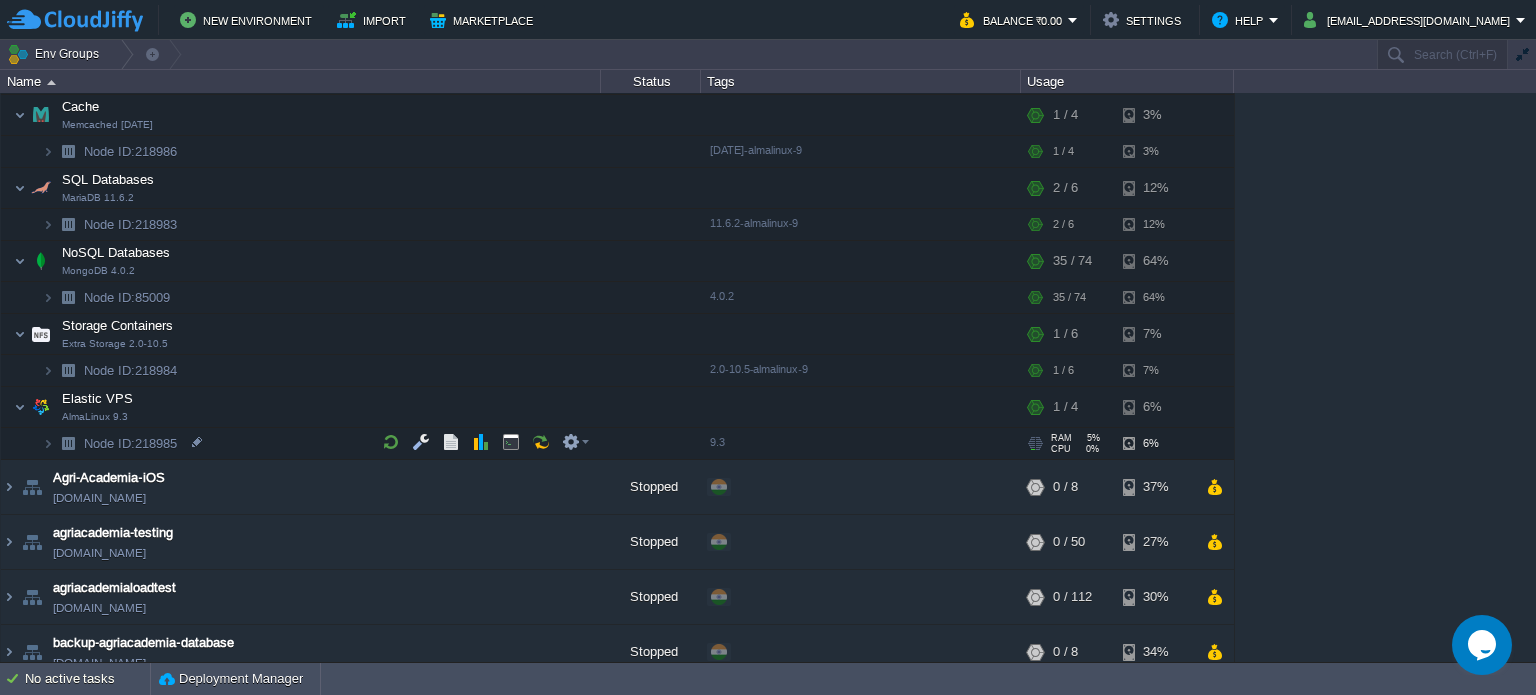 scroll, scrollTop: 263, scrollLeft: 0, axis: vertical 